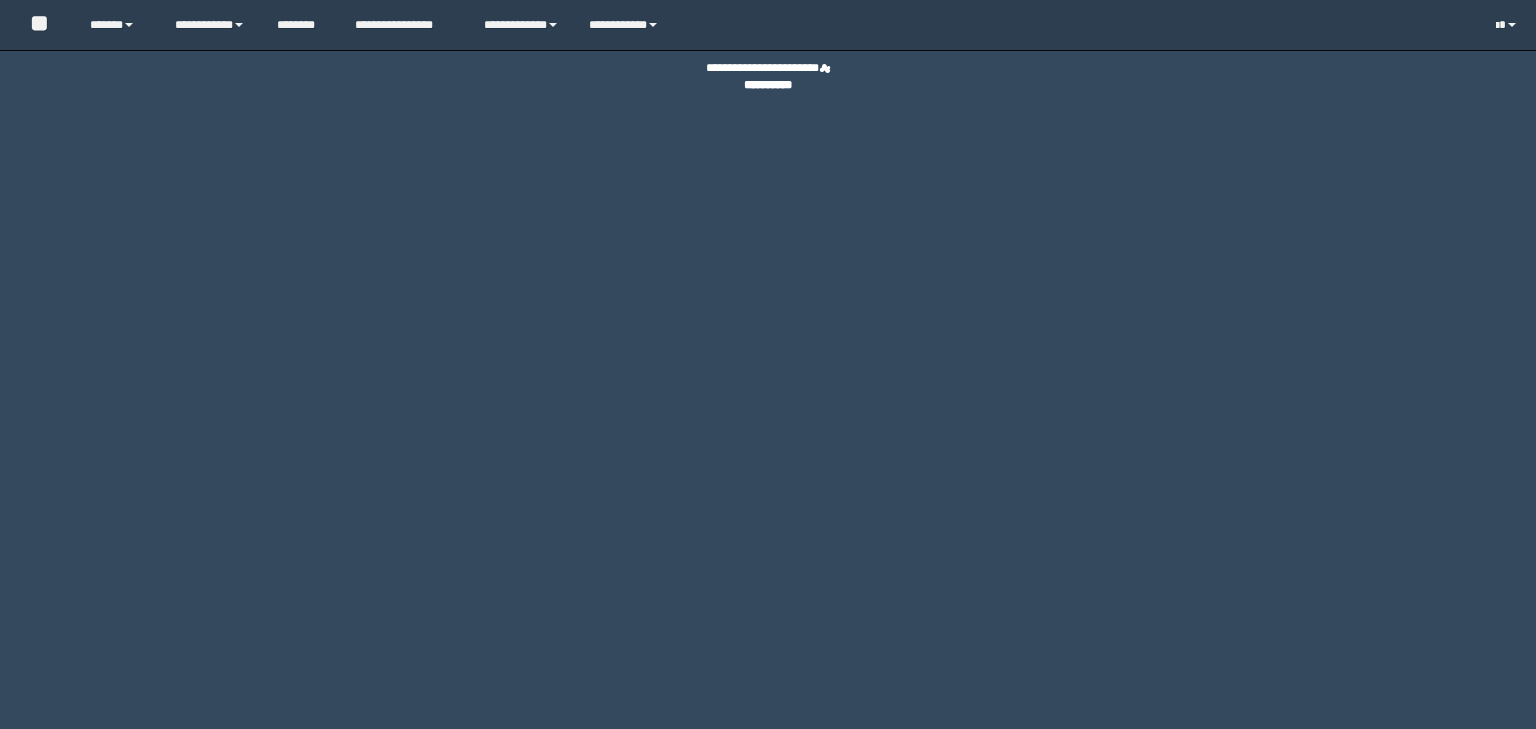 scroll, scrollTop: 0, scrollLeft: 0, axis: both 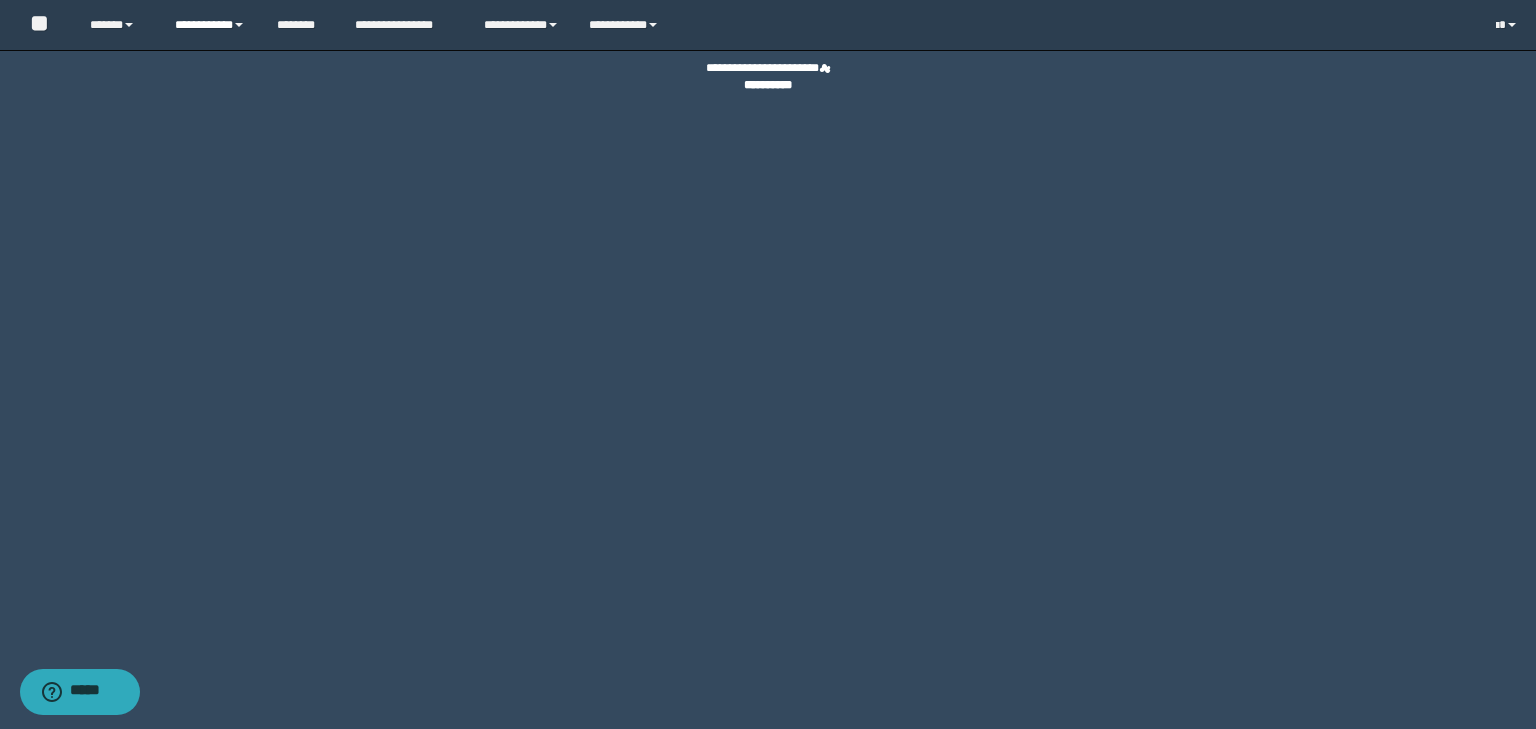 click on "**********" at bounding box center (210, 25) 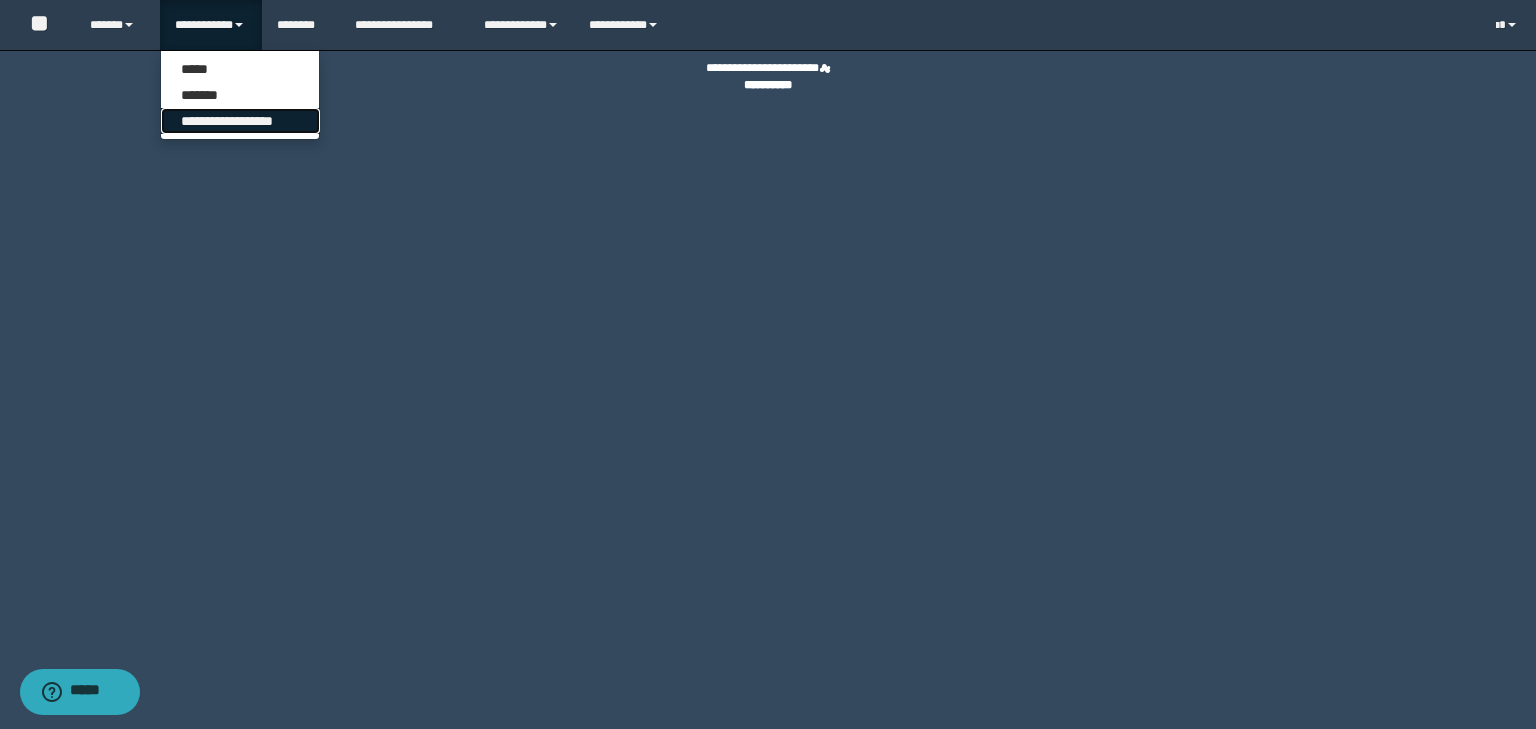 click on "**********" at bounding box center [240, 121] 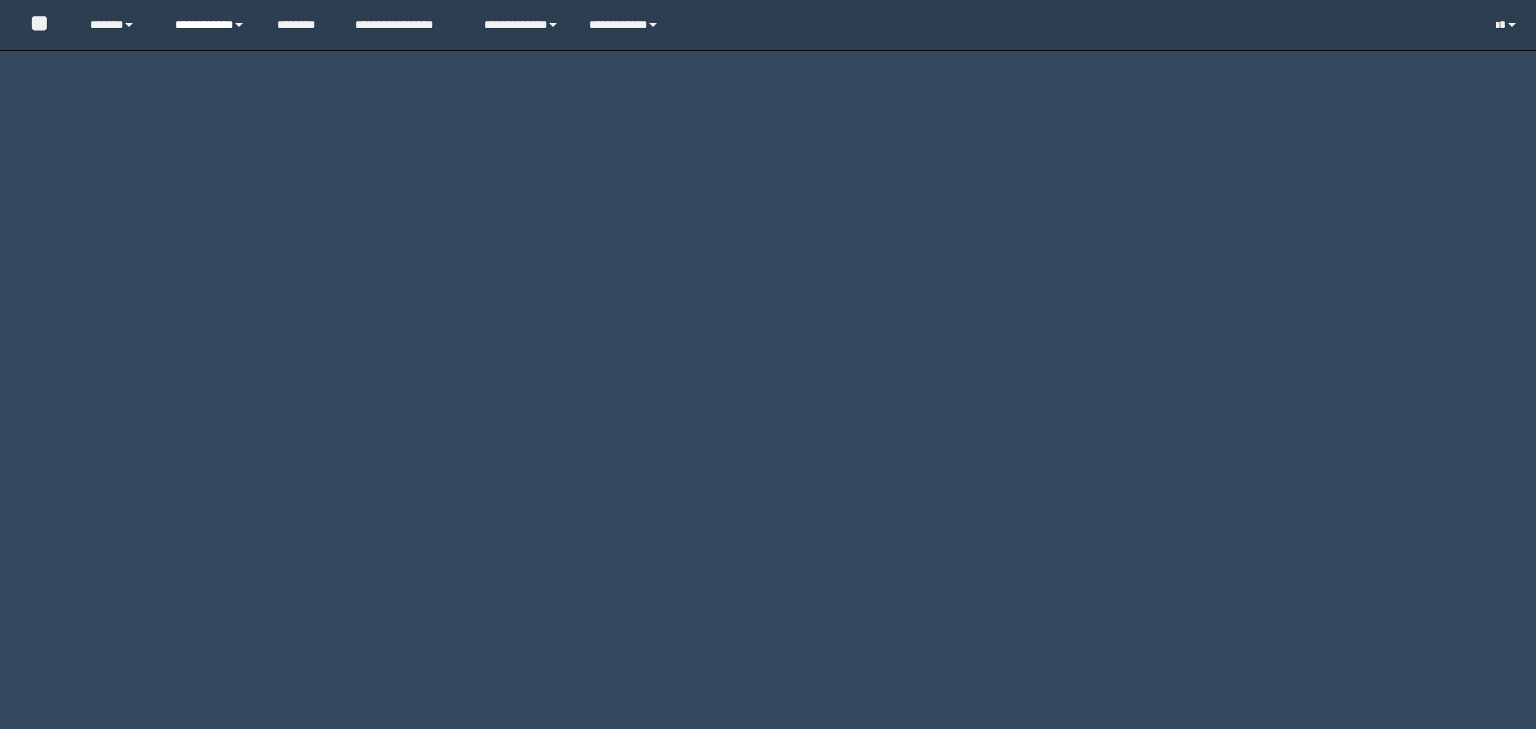 scroll, scrollTop: 0, scrollLeft: 0, axis: both 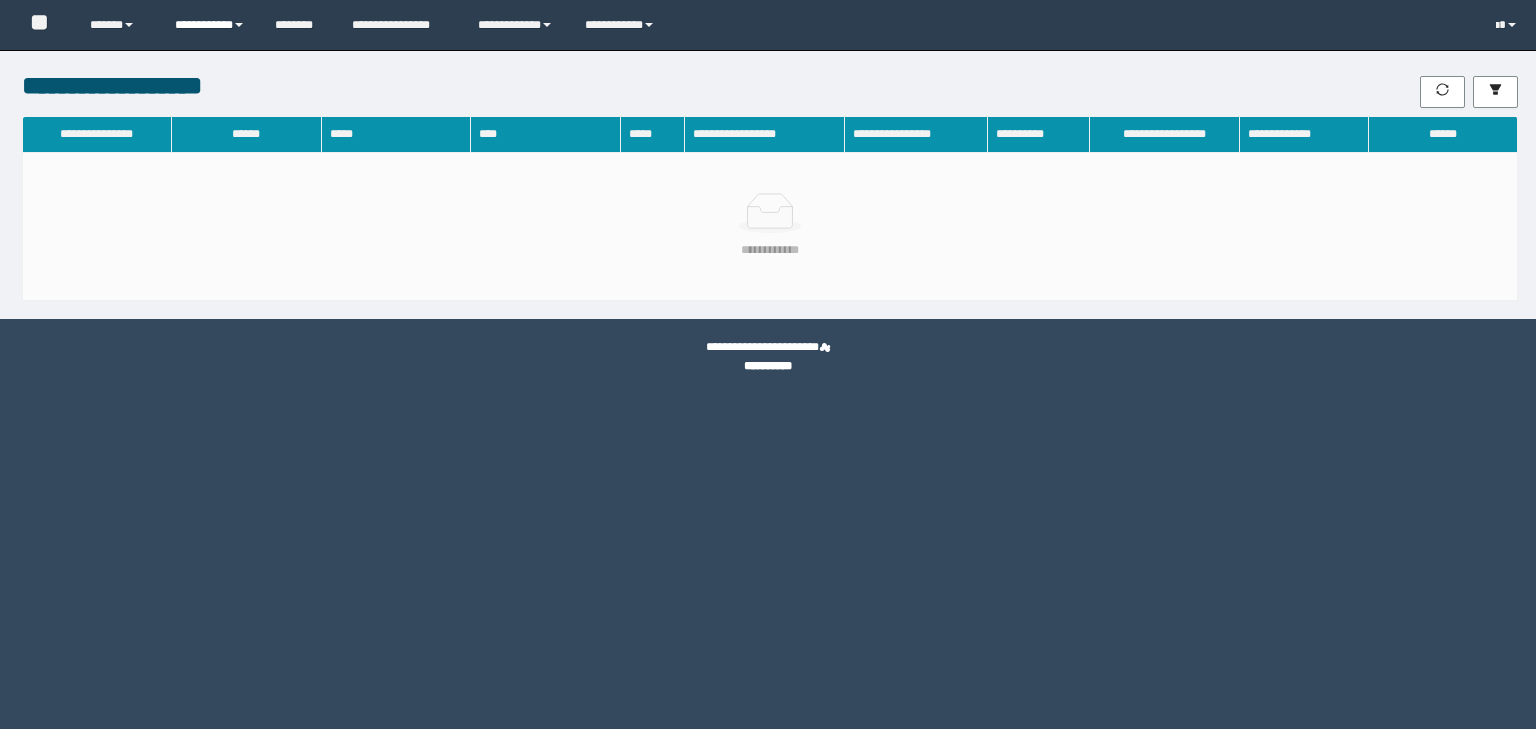 click on "**********" at bounding box center (210, 25) 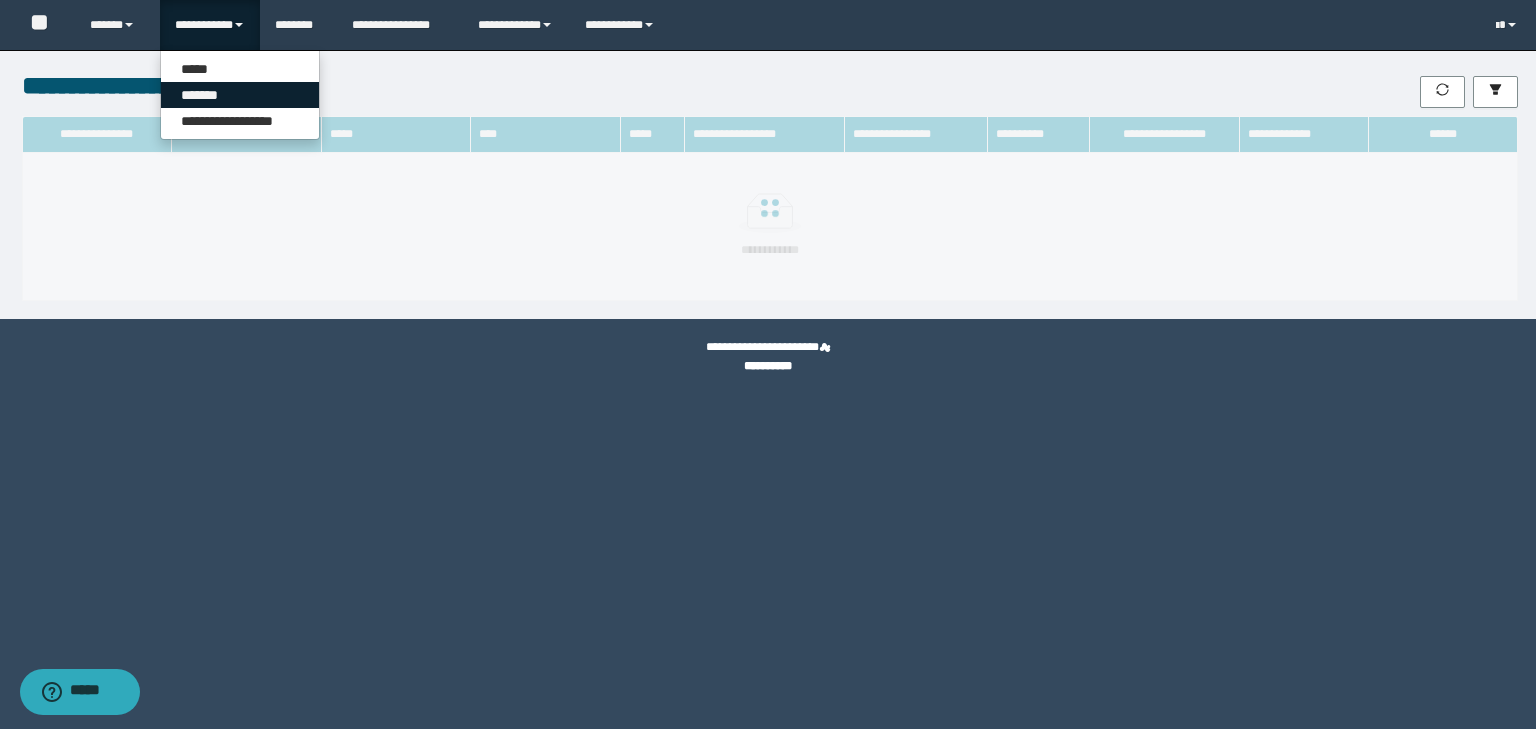 click on "*******" at bounding box center (240, 95) 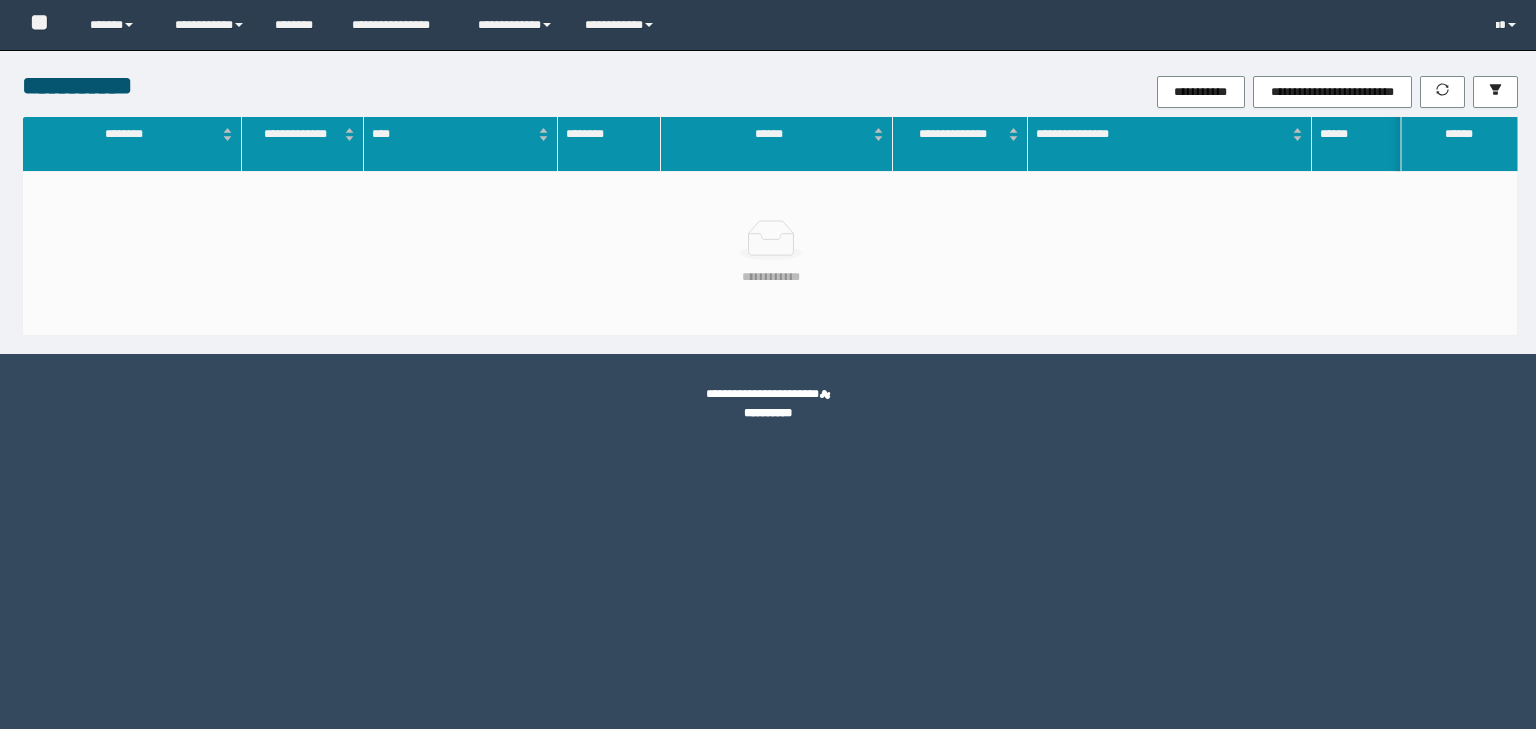scroll, scrollTop: 0, scrollLeft: 0, axis: both 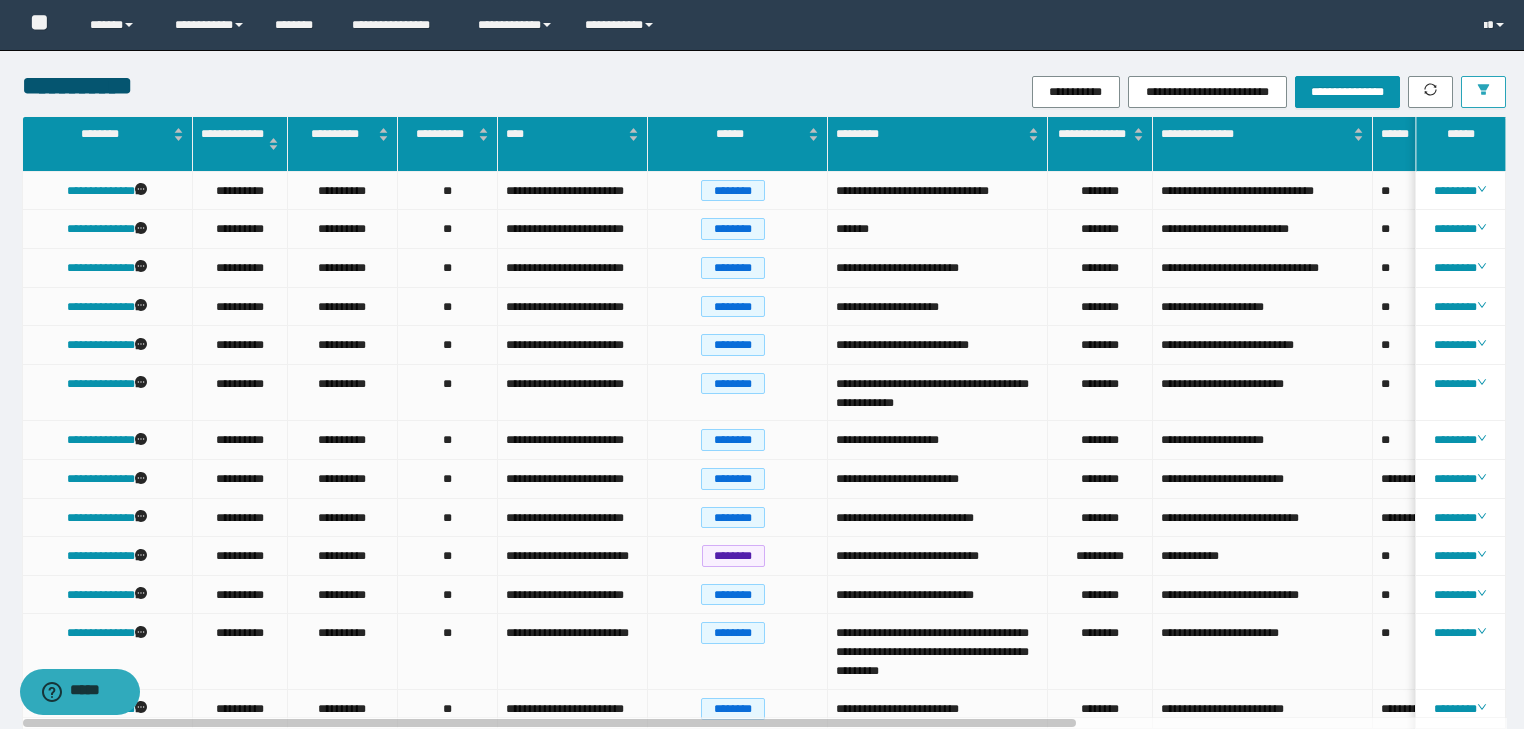 click at bounding box center [1483, 91] 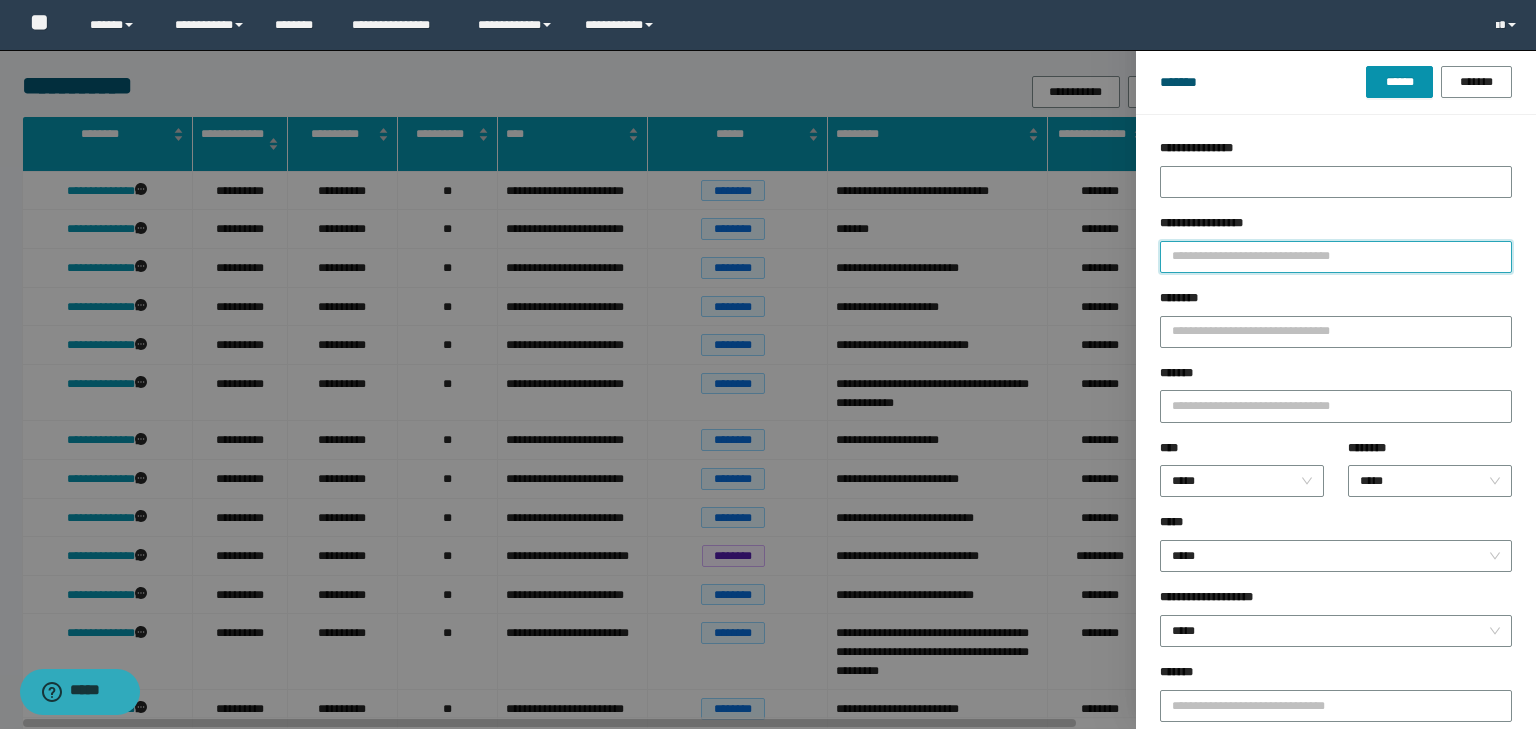 click on "**********" at bounding box center [1336, 257] 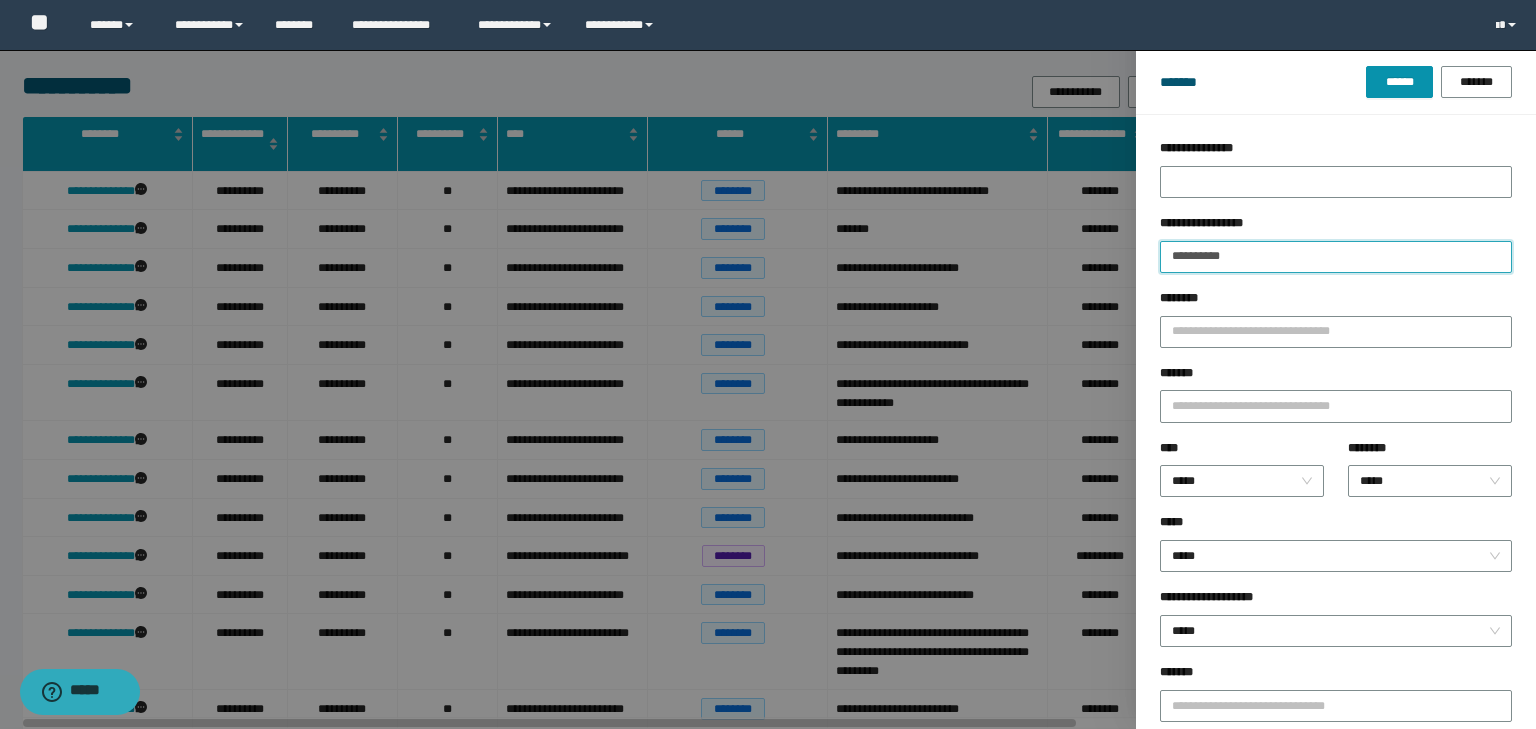 type on "**********" 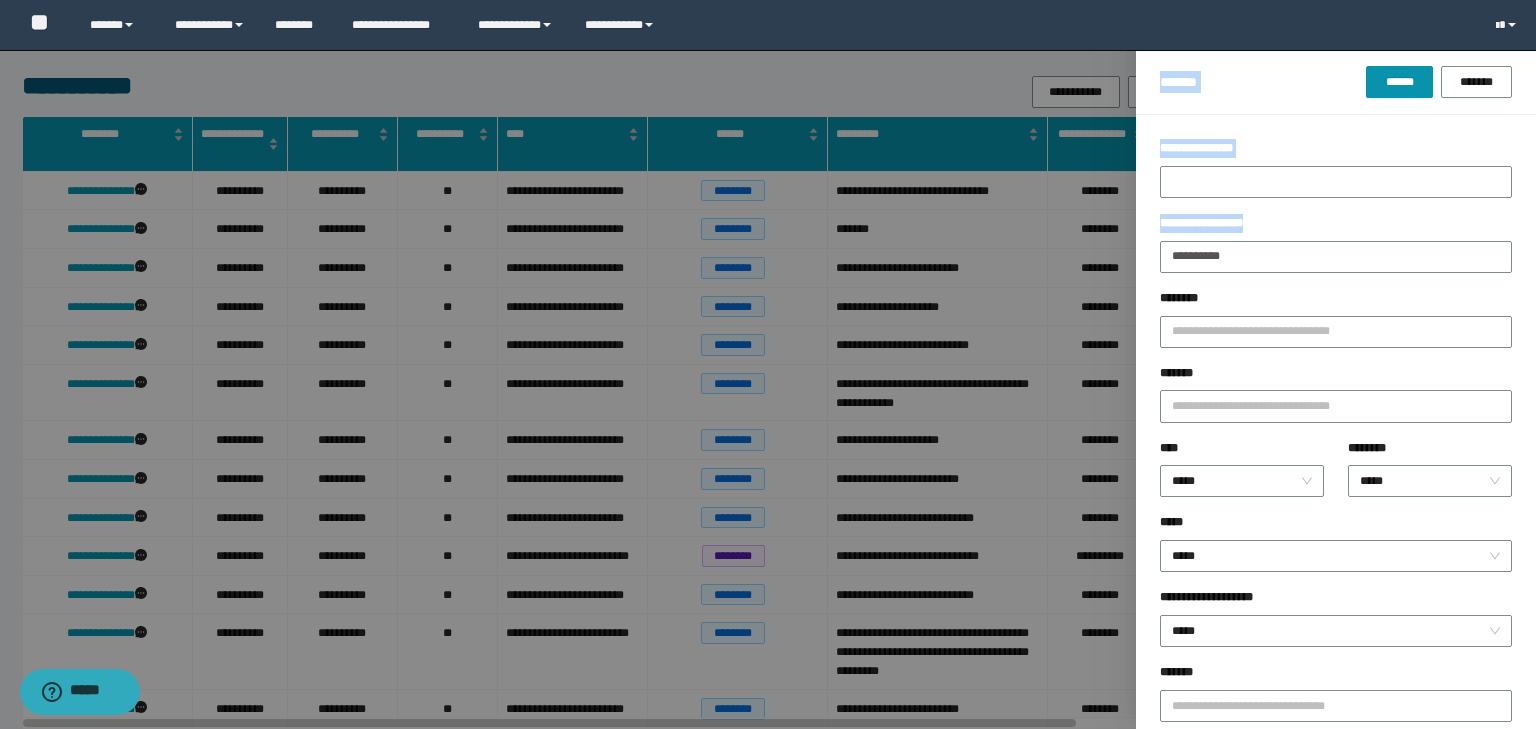 drag, startPoint x: 1212, startPoint y: 245, endPoint x: 1061, endPoint y: 249, distance: 151.05296 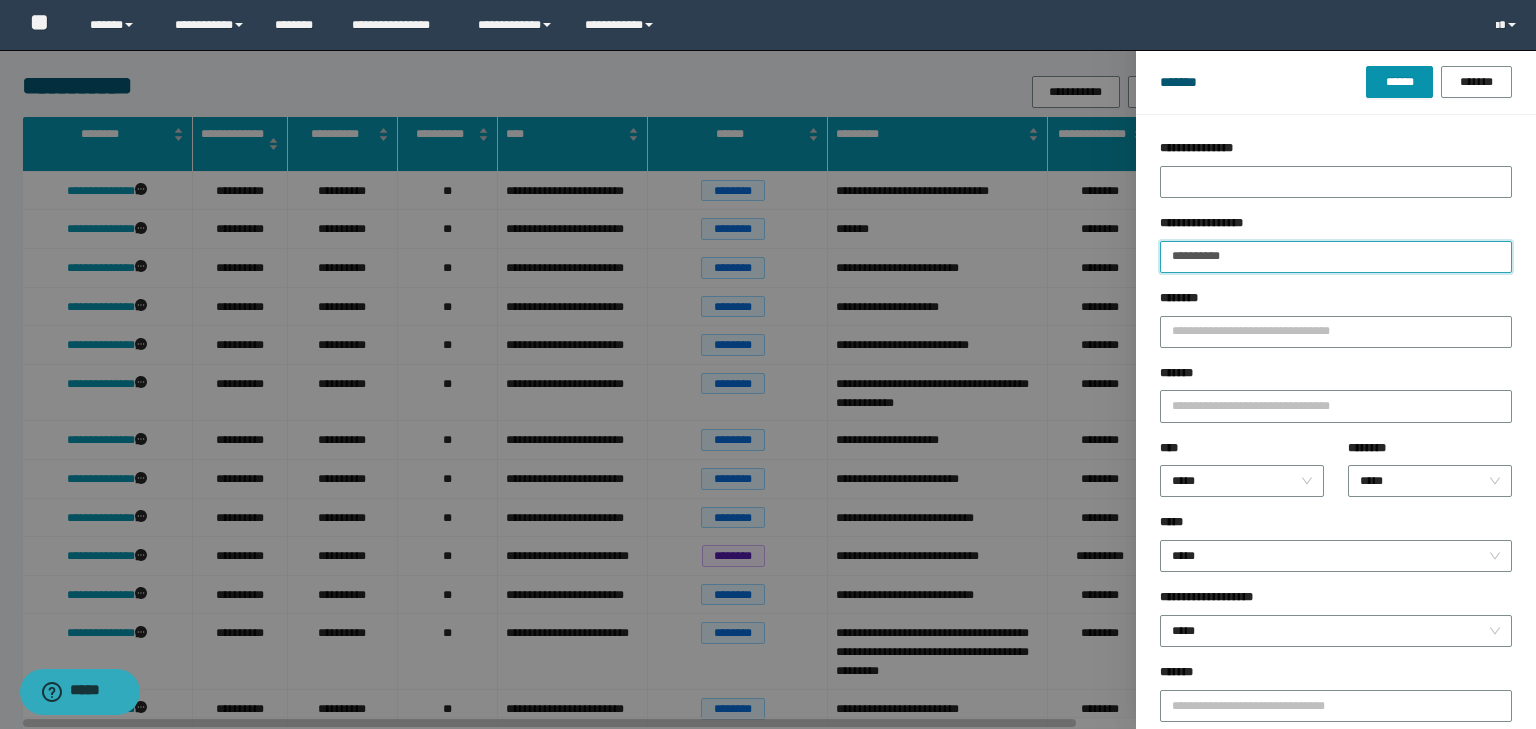 drag, startPoint x: 1227, startPoint y: 253, endPoint x: 1084, endPoint y: 256, distance: 143.03146 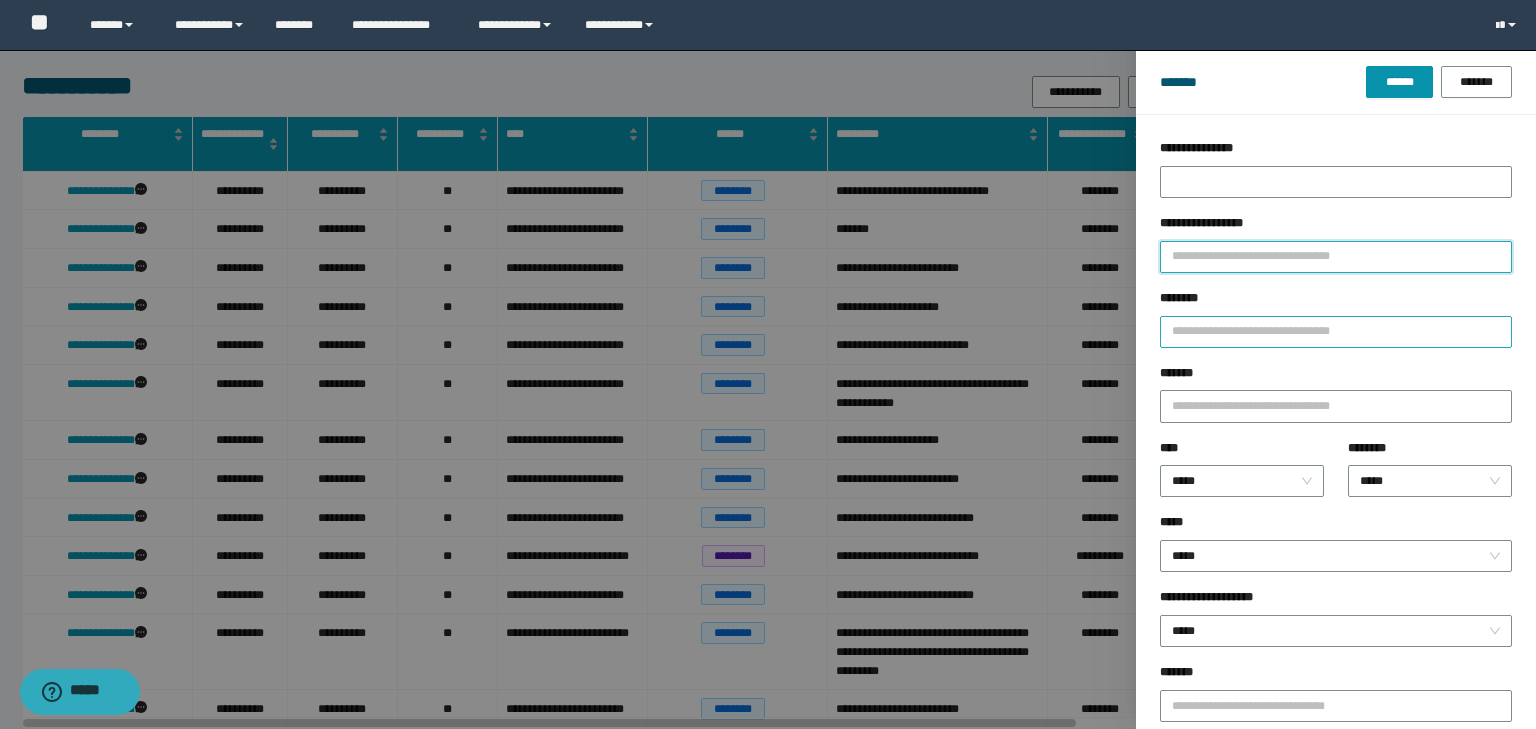 type 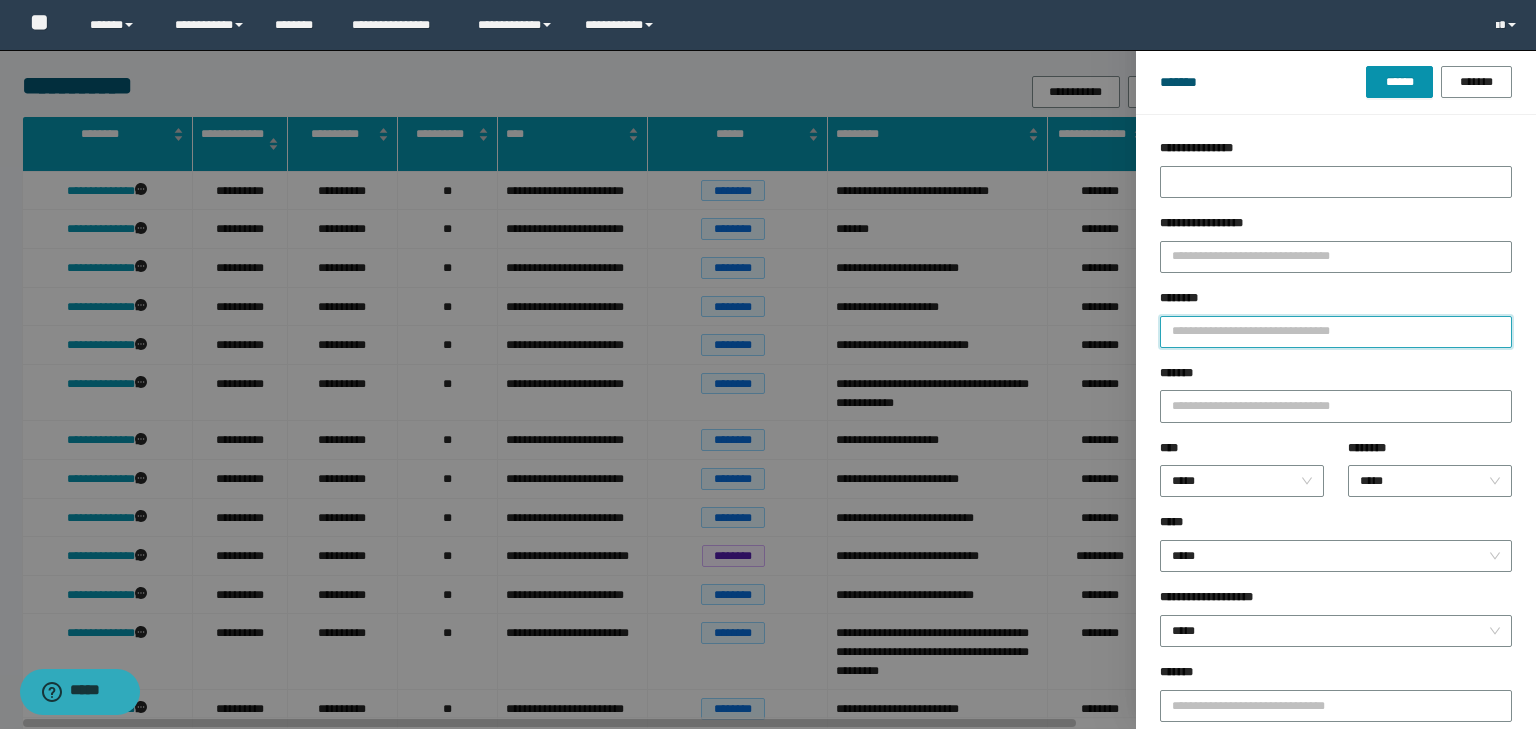 click on "********" at bounding box center [1336, 332] 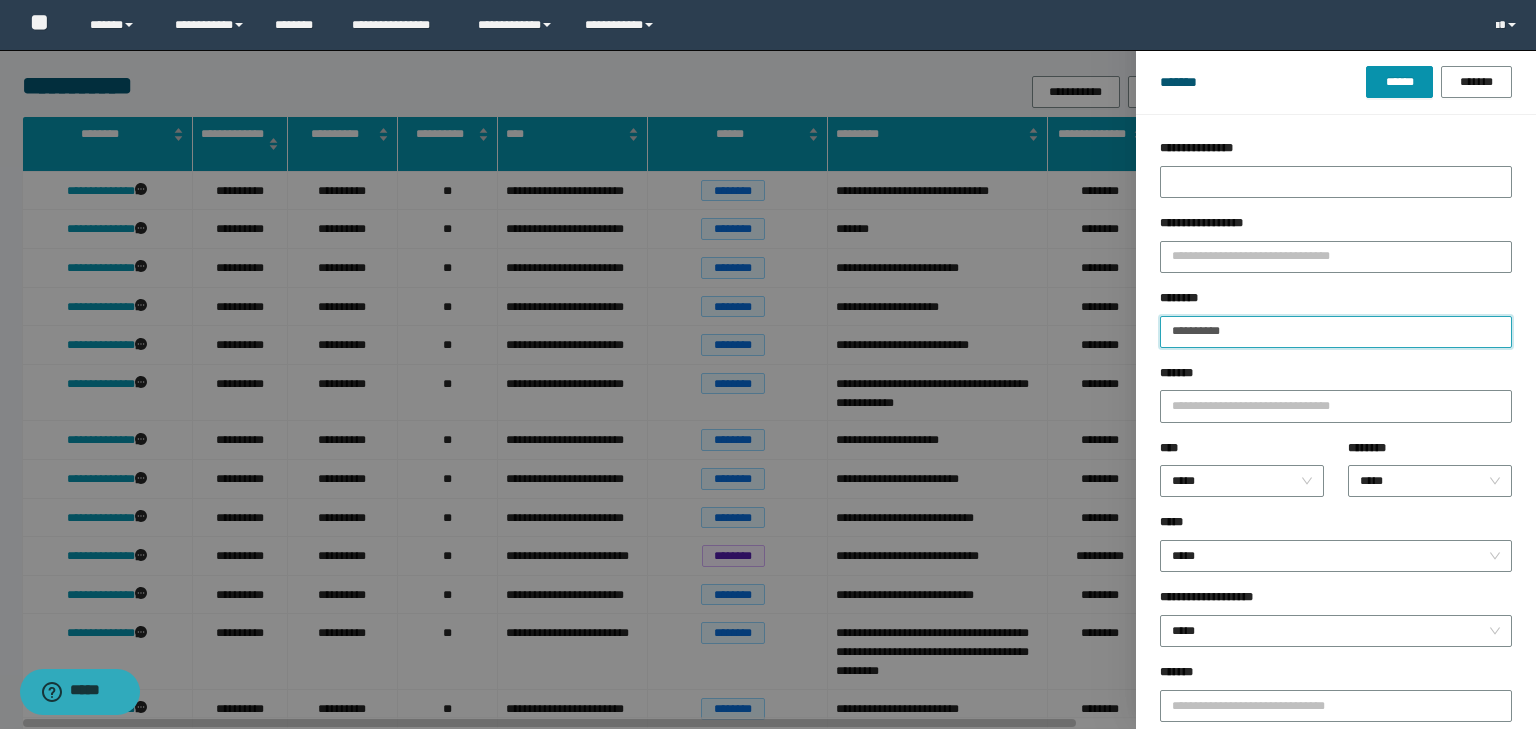 type on "**********" 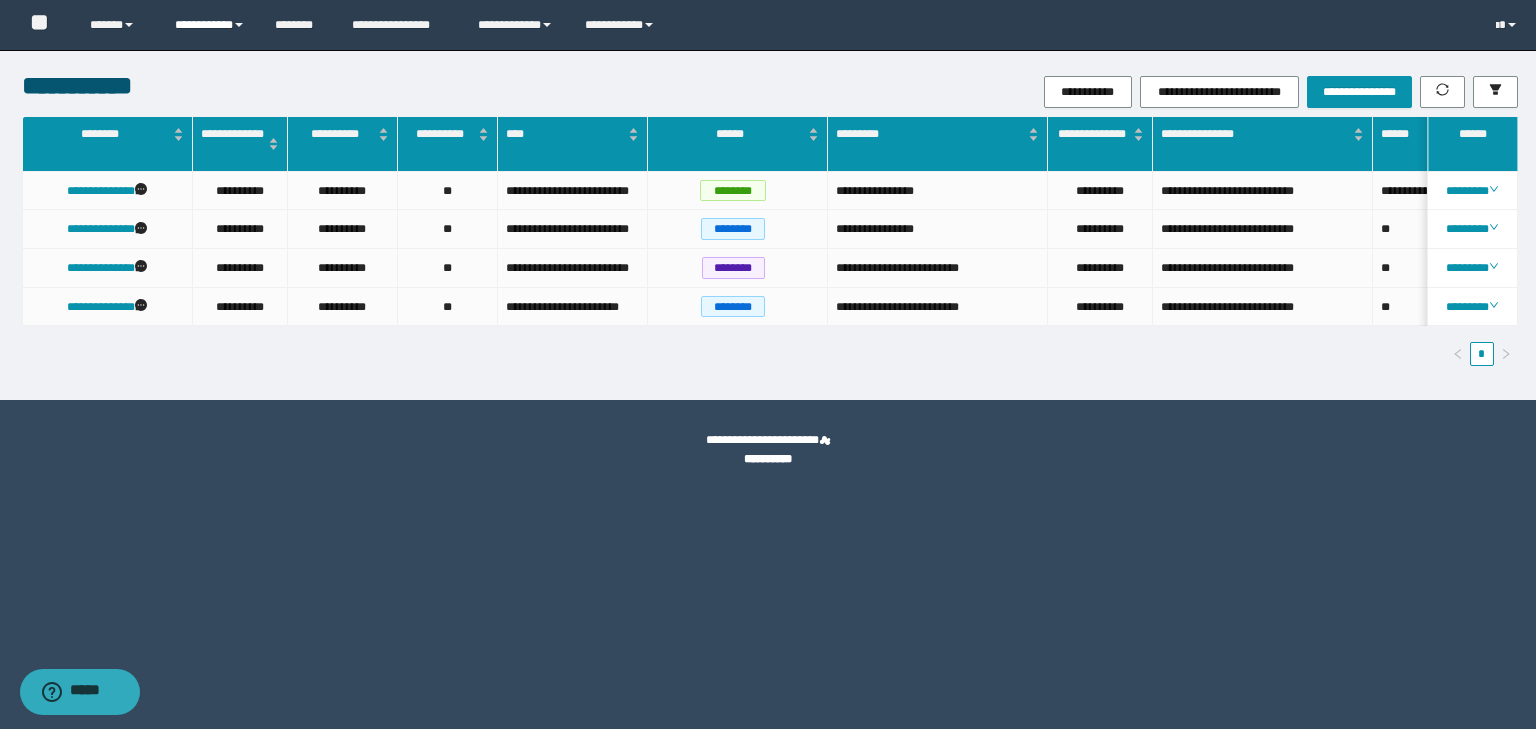 click on "**********" at bounding box center (210, 25) 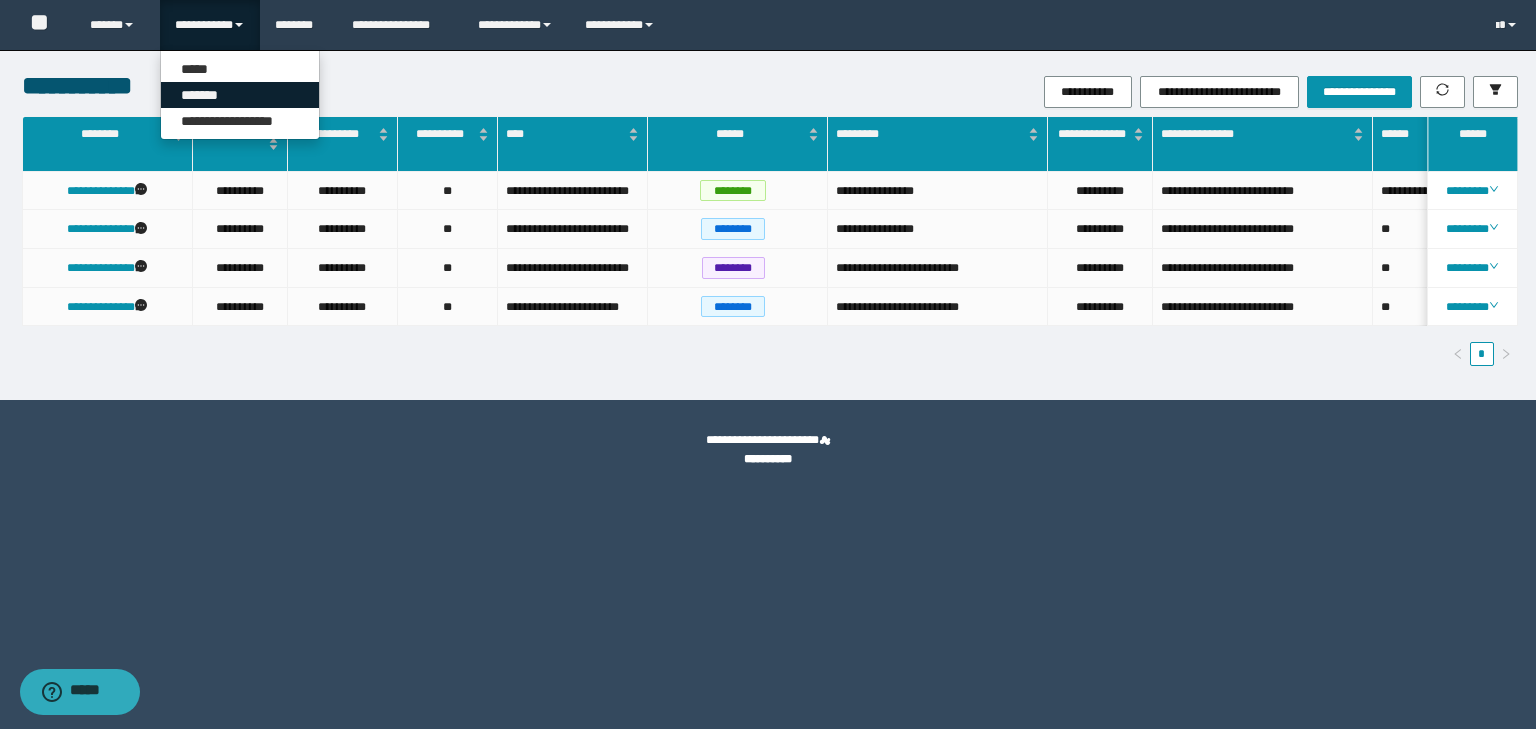 click on "*******" at bounding box center [240, 95] 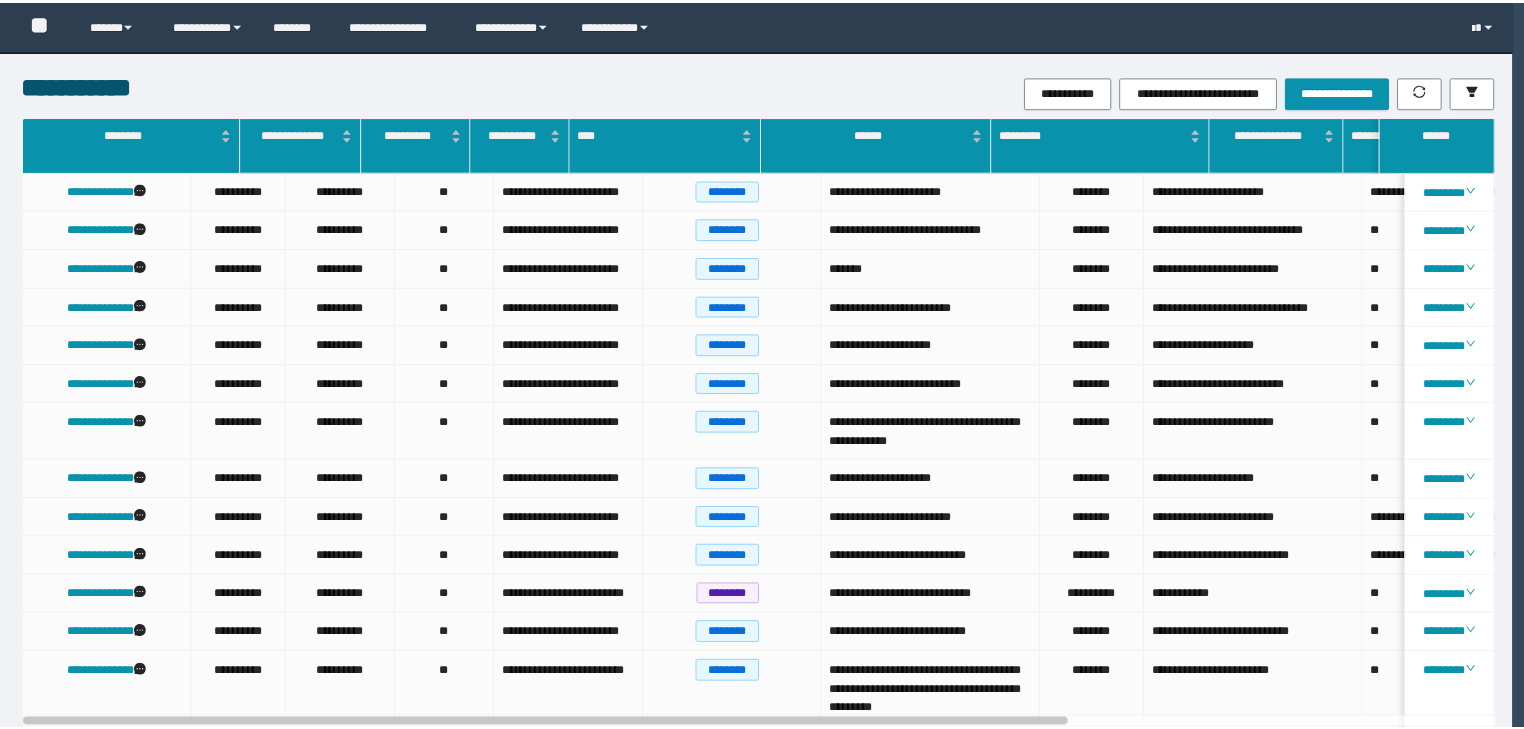 scroll, scrollTop: 0, scrollLeft: 0, axis: both 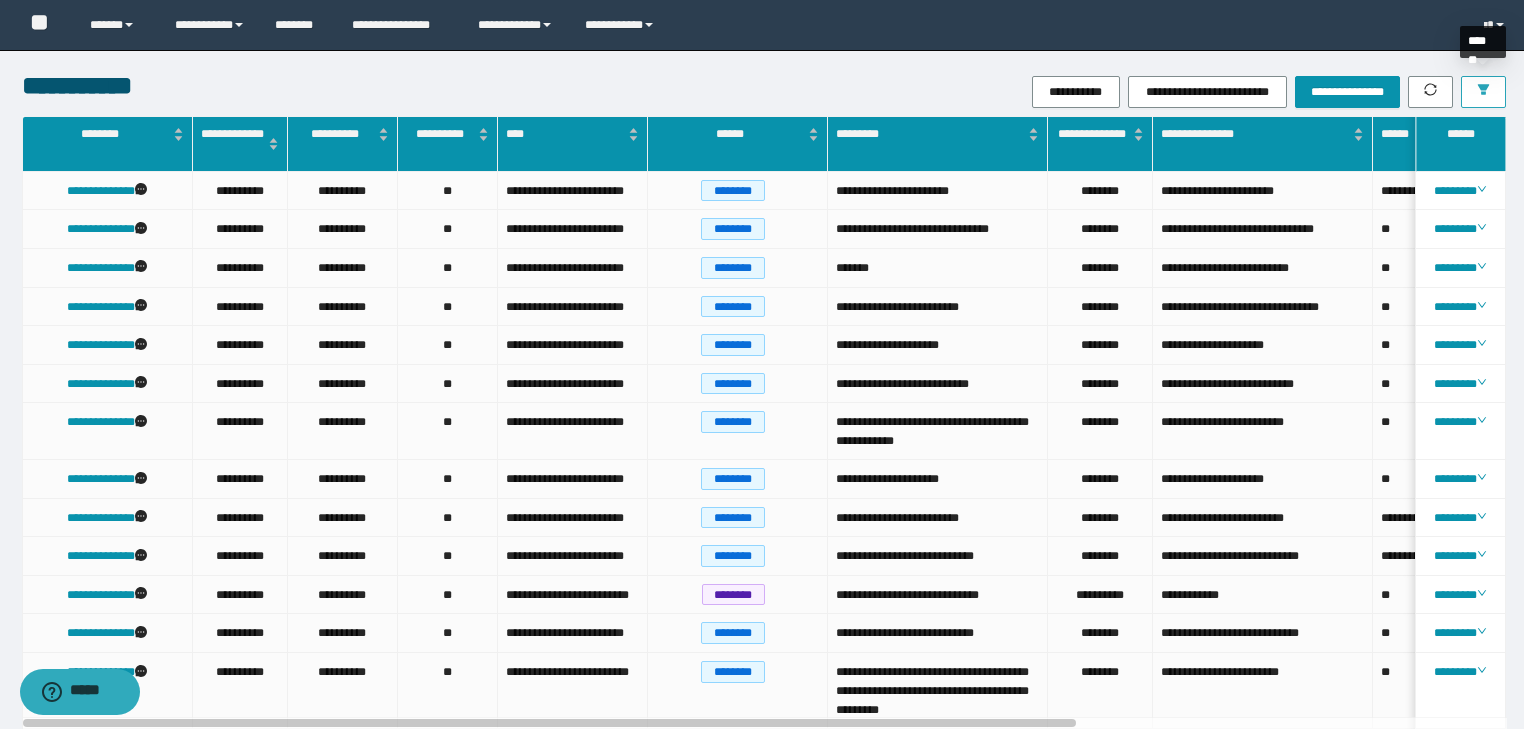 click at bounding box center (1483, 92) 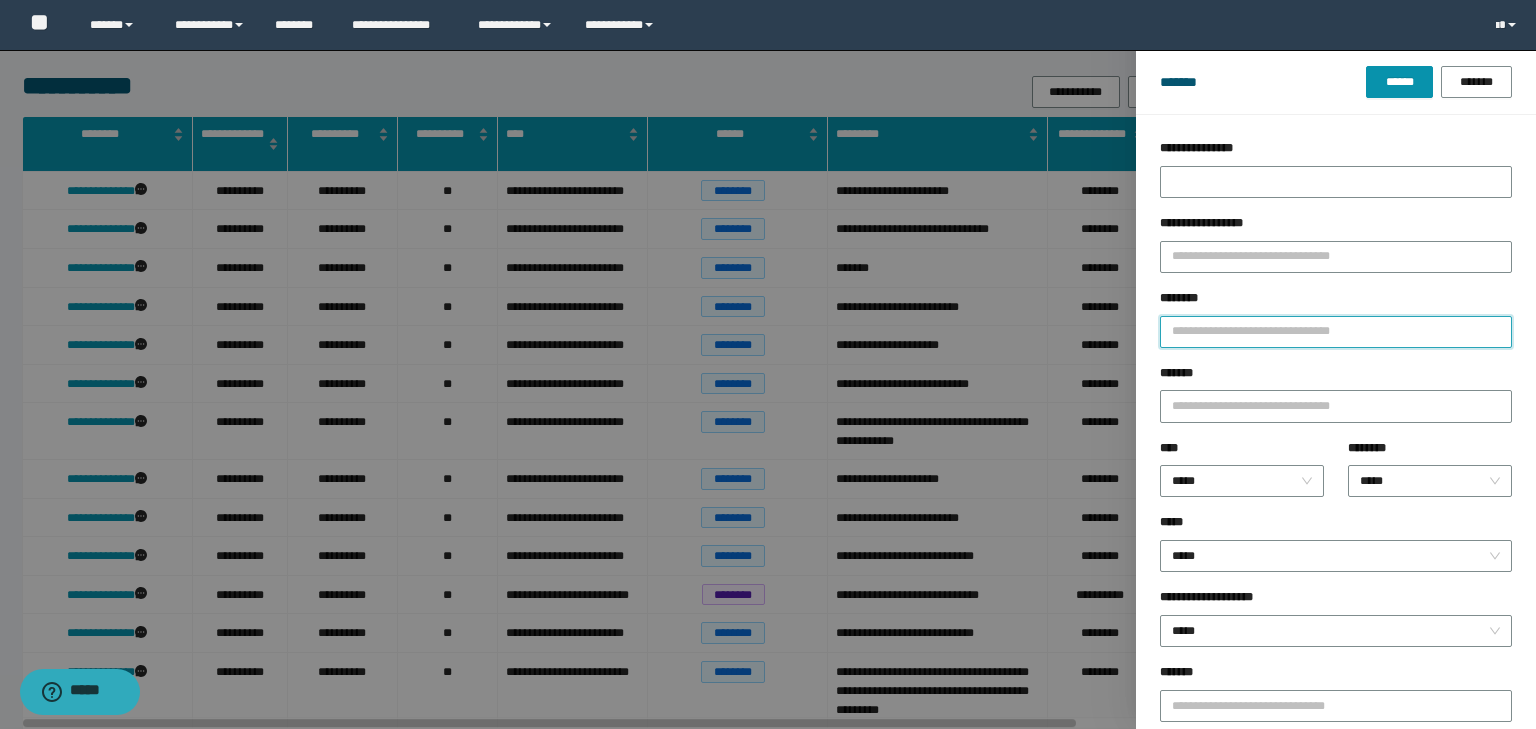 click on "********" at bounding box center (1336, 332) 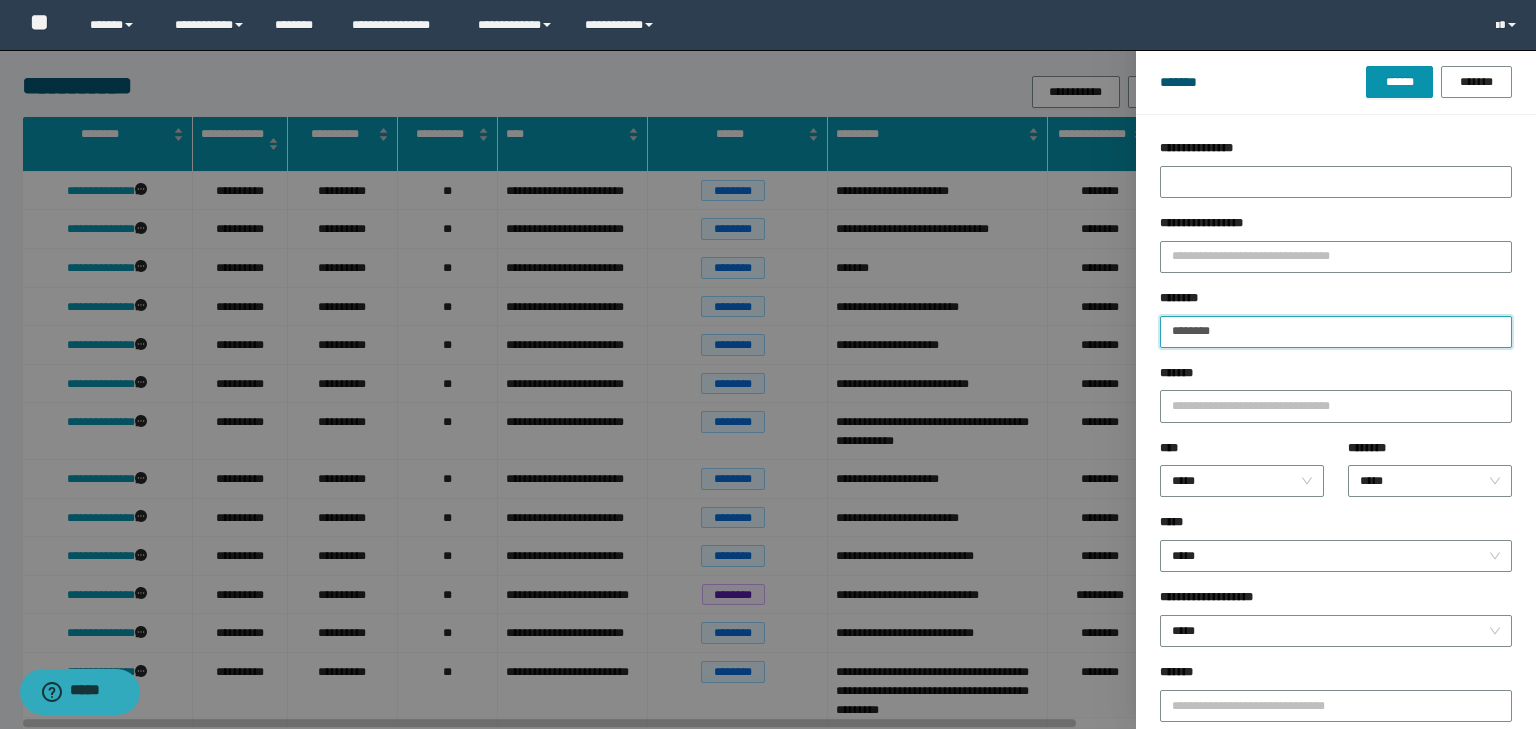 type on "********" 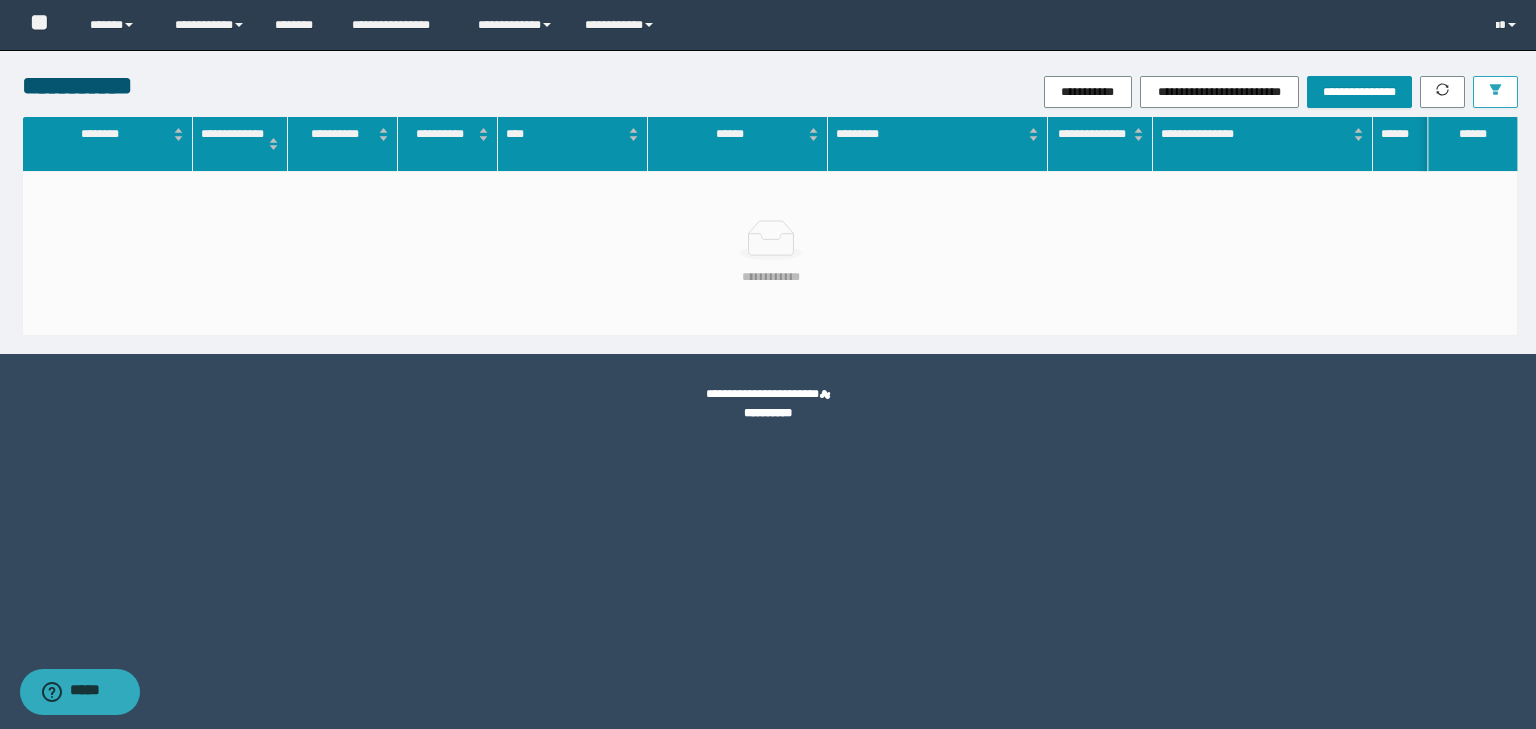 click 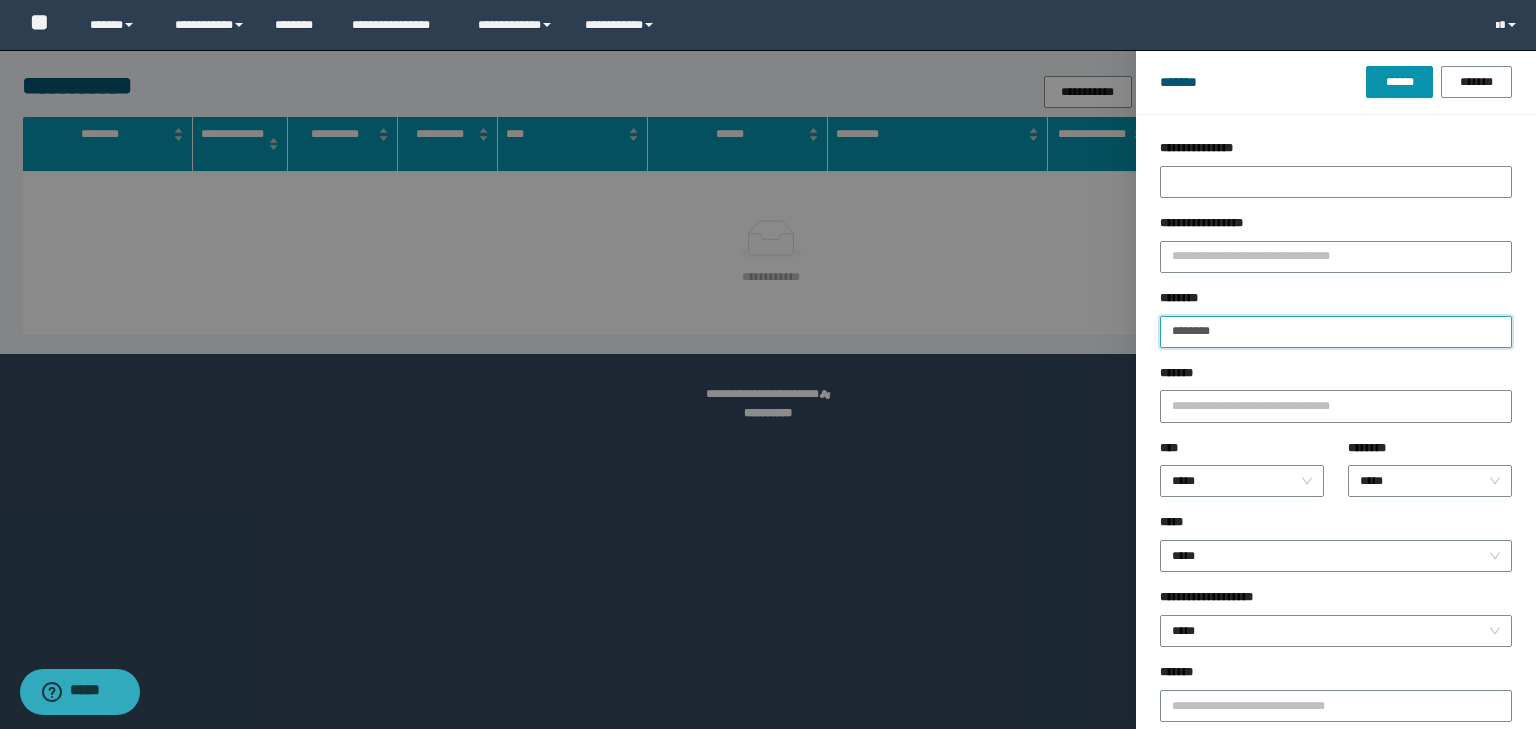 drag, startPoint x: 1295, startPoint y: 324, endPoint x: 1016, endPoint y: 344, distance: 279.71594 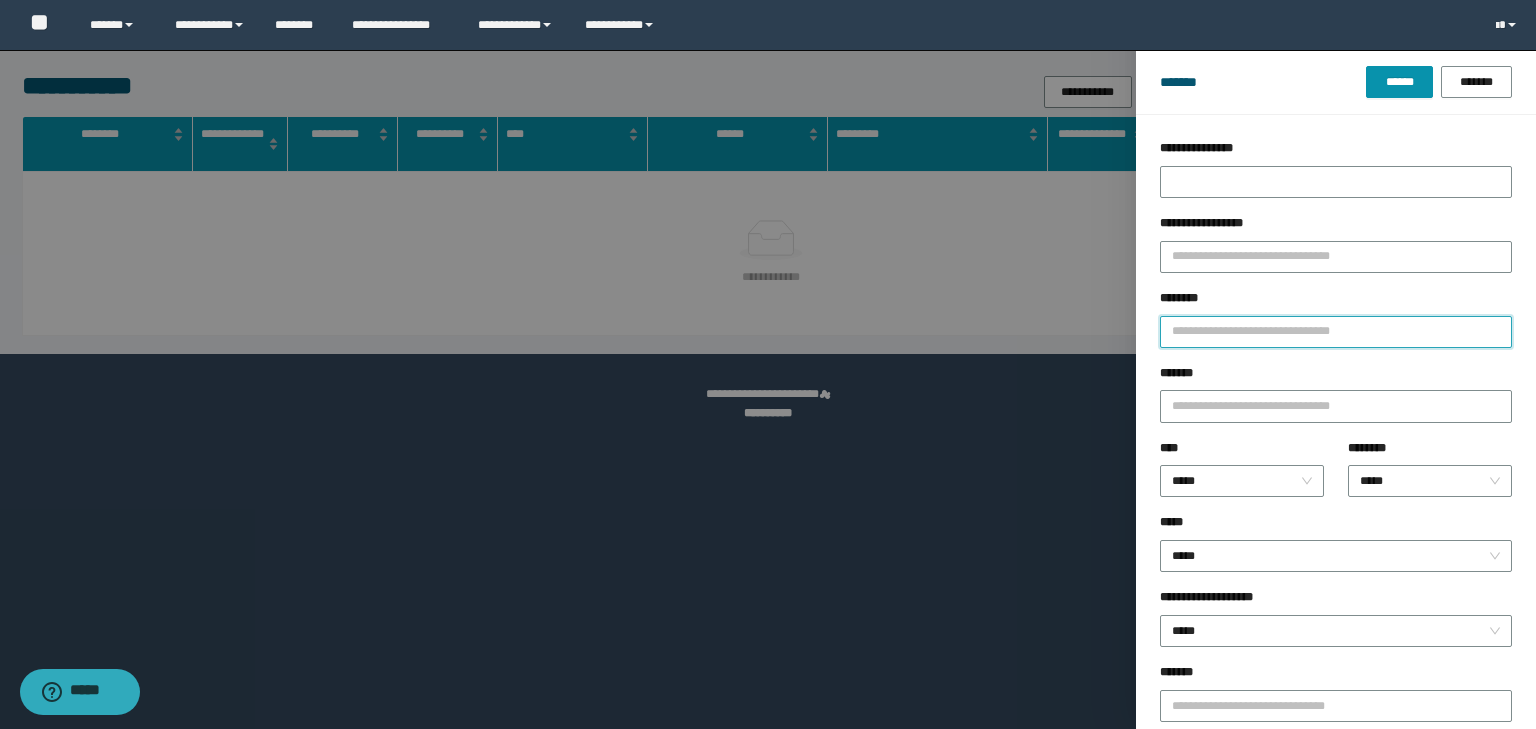 type 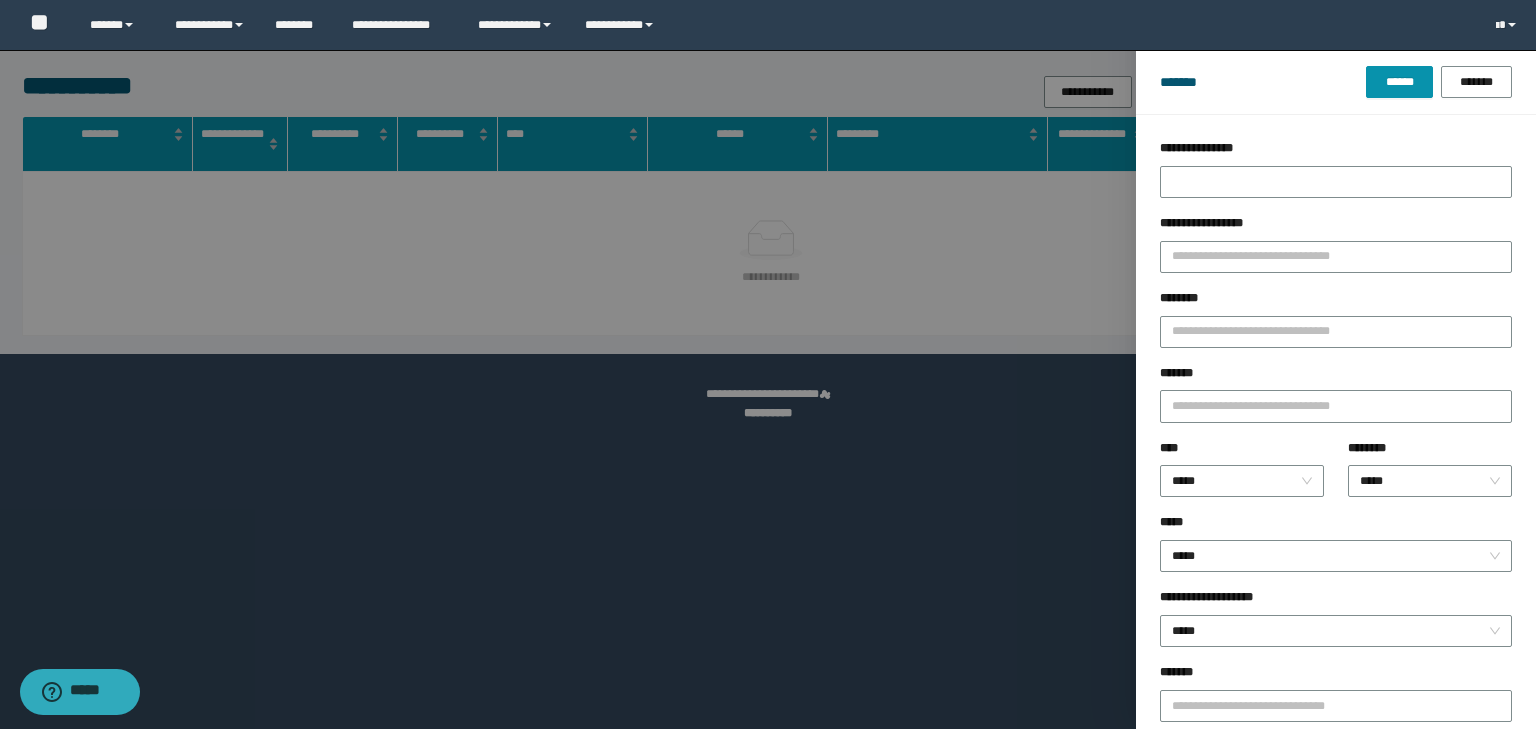 click at bounding box center [768, 364] 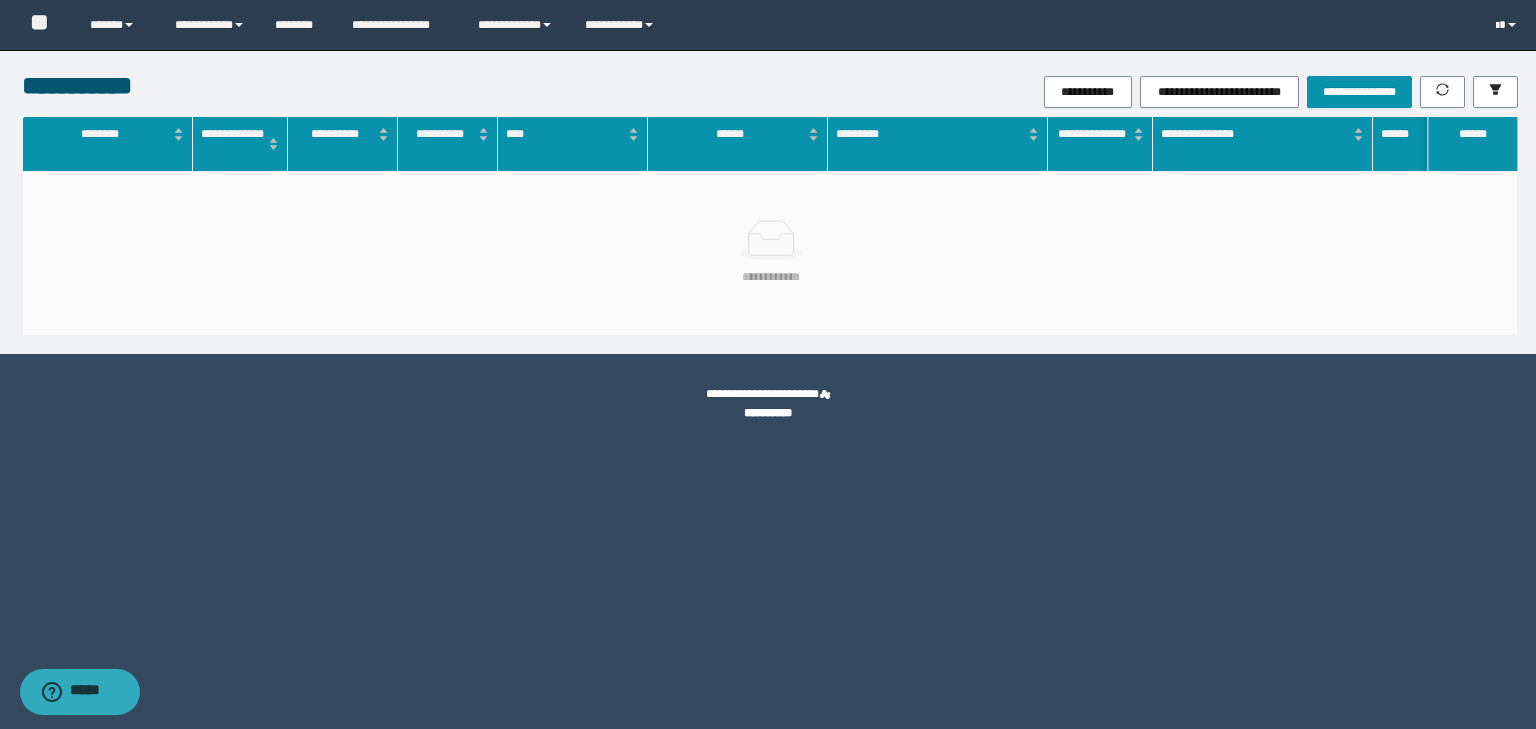click on "**********" at bounding box center [1019, 92] 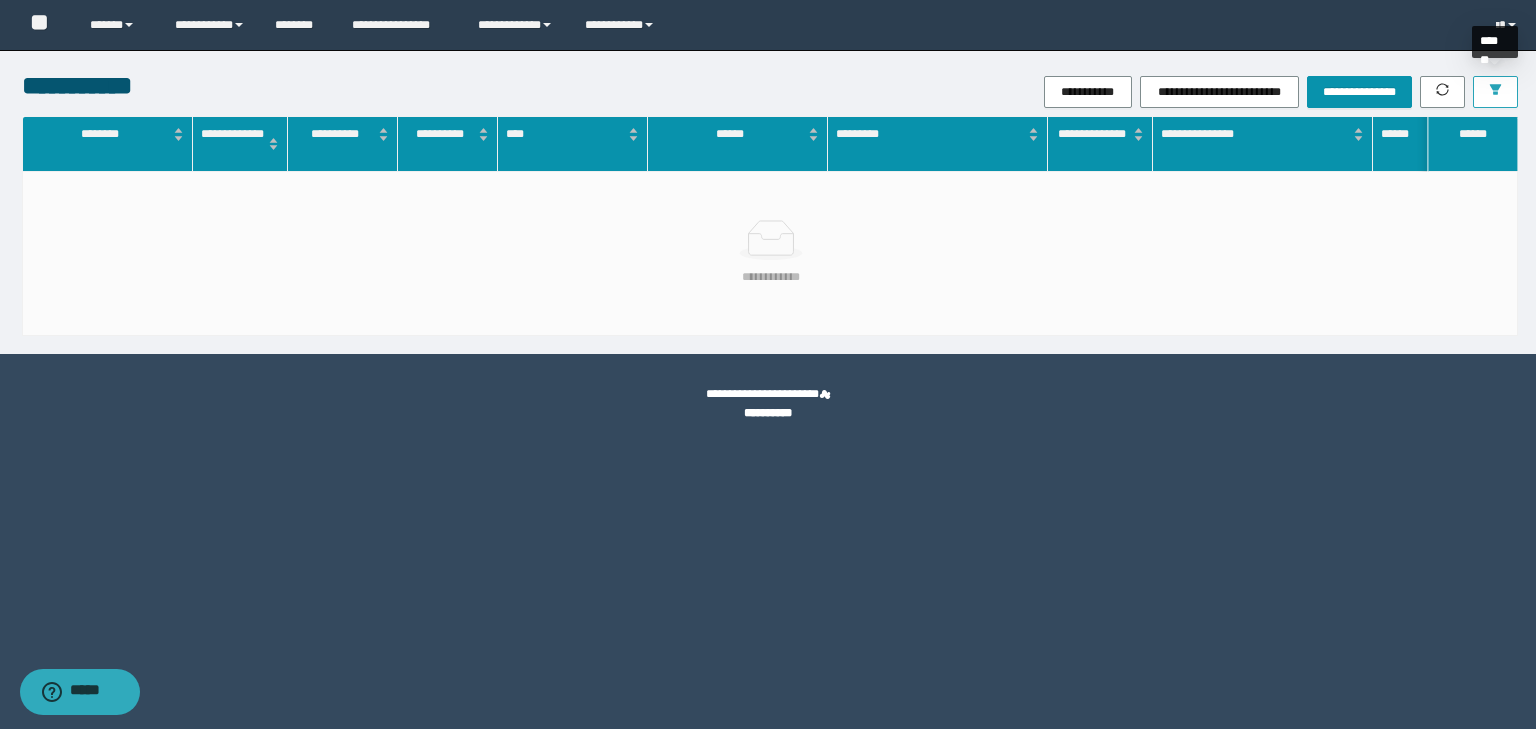 click at bounding box center (1495, 92) 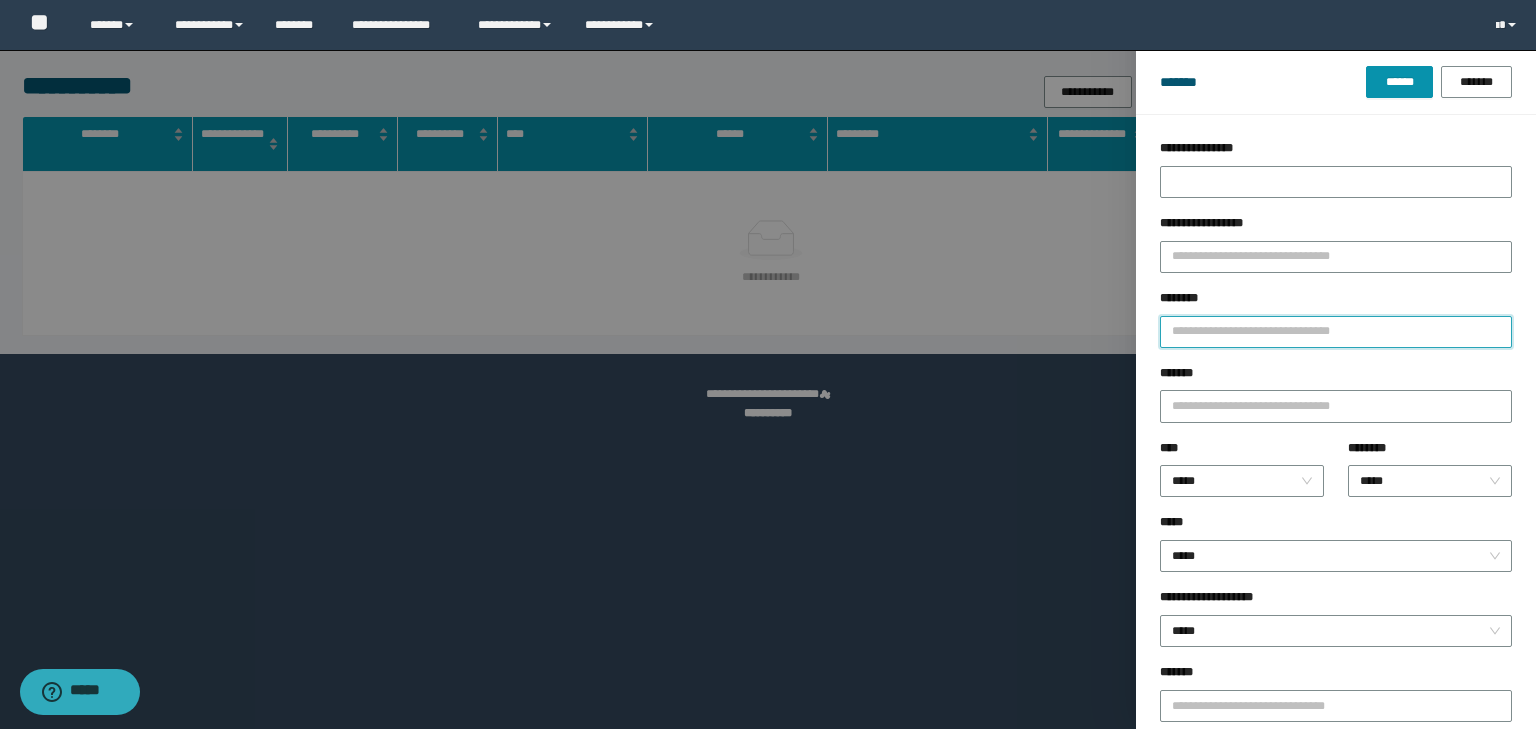 click on "********" at bounding box center (1336, 332) 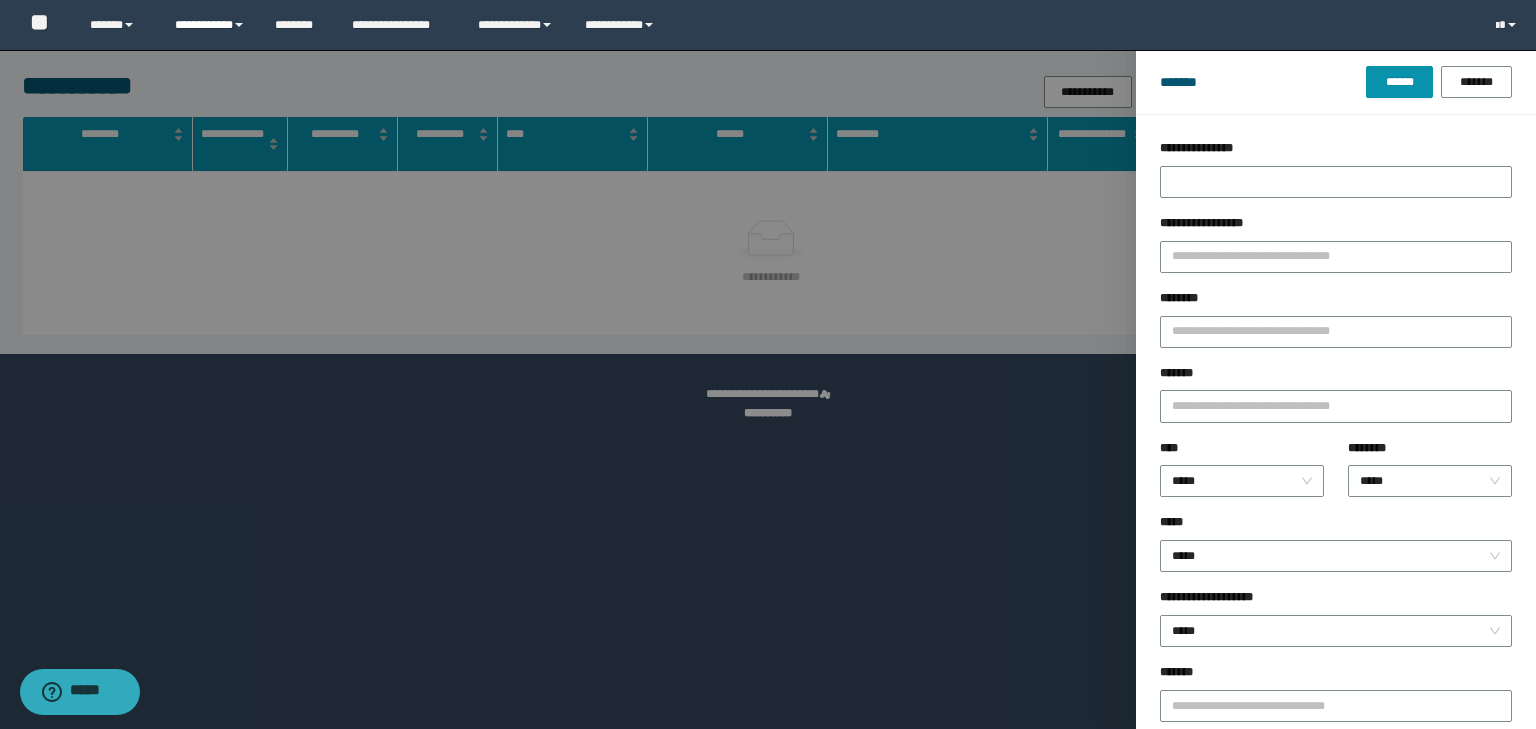 click on "**********" at bounding box center [210, 25] 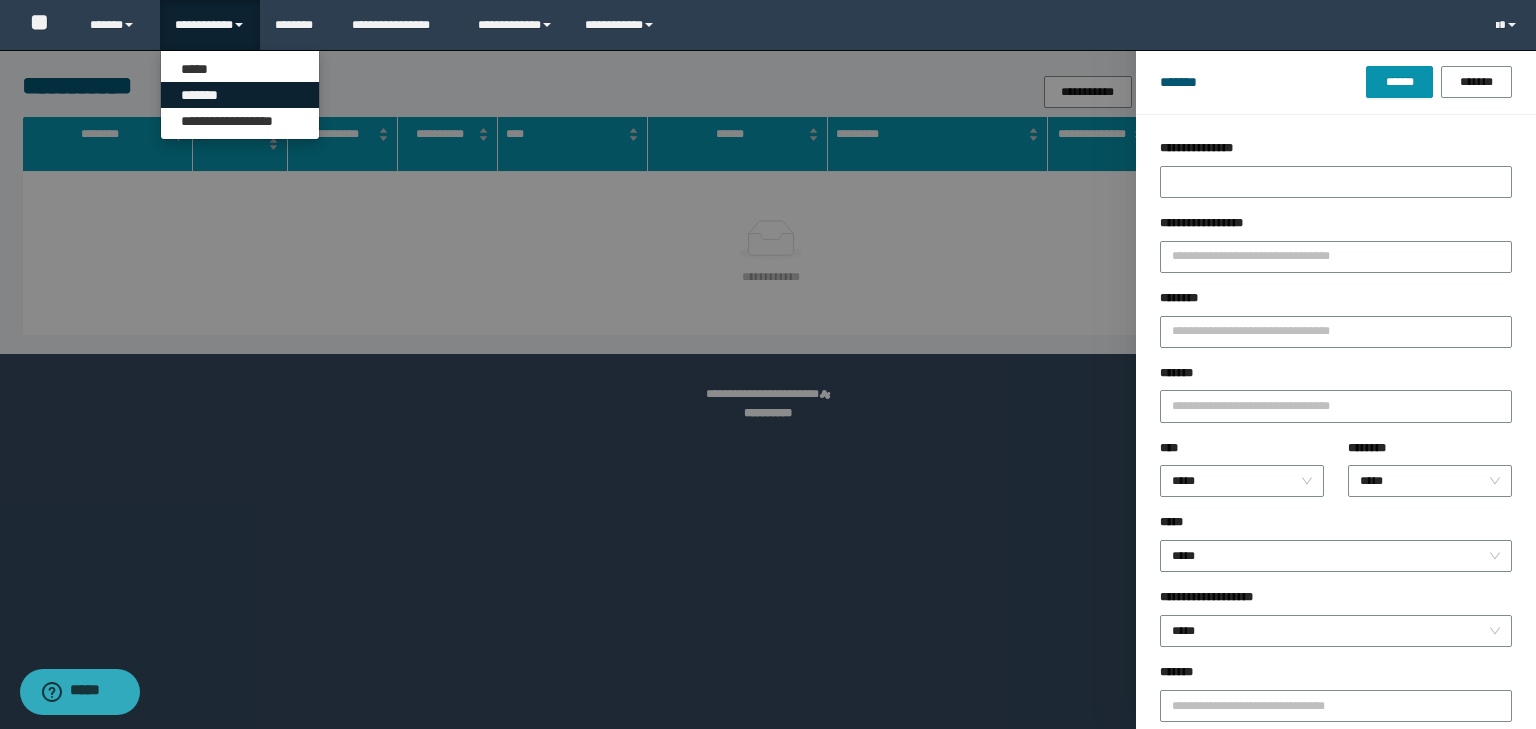click on "*******" at bounding box center (240, 95) 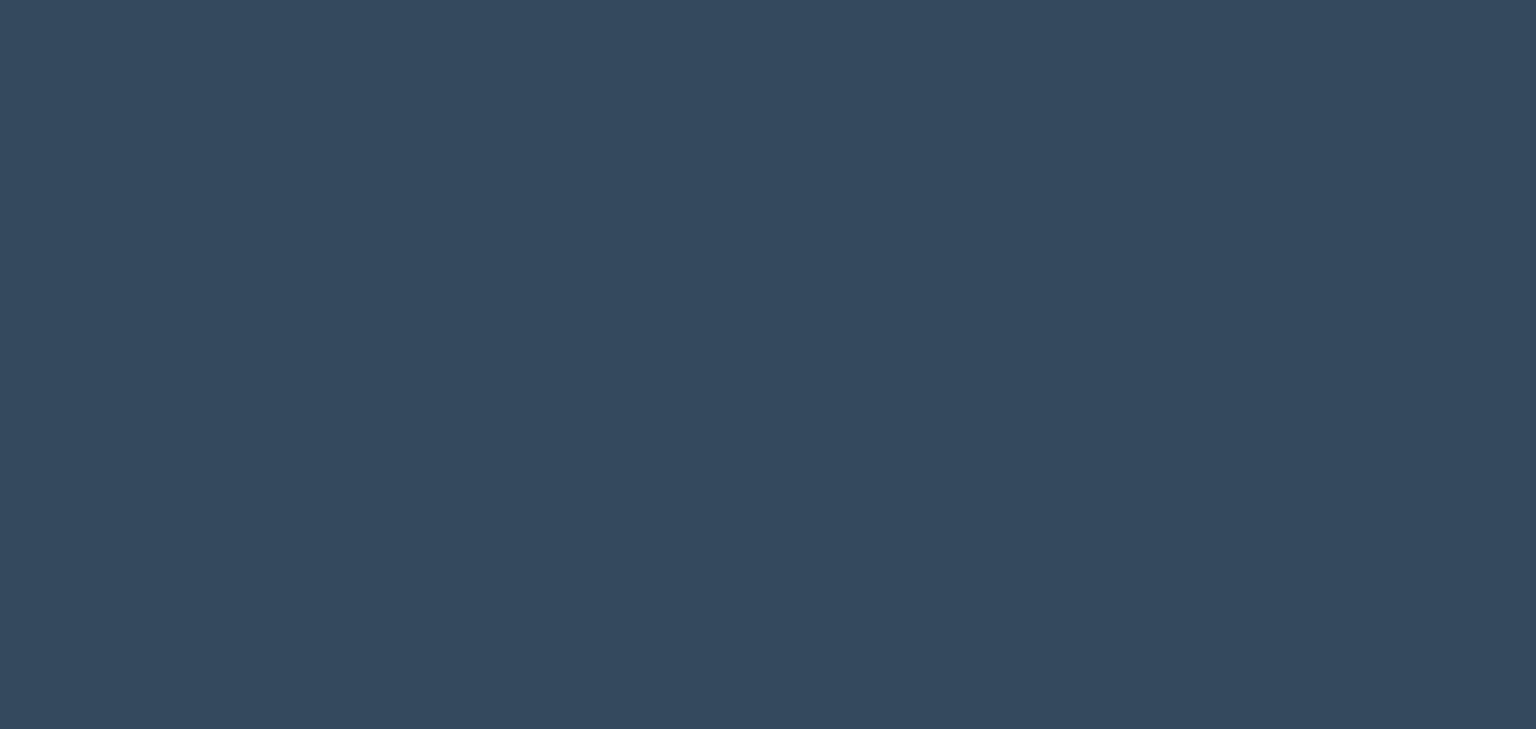scroll, scrollTop: 0, scrollLeft: 0, axis: both 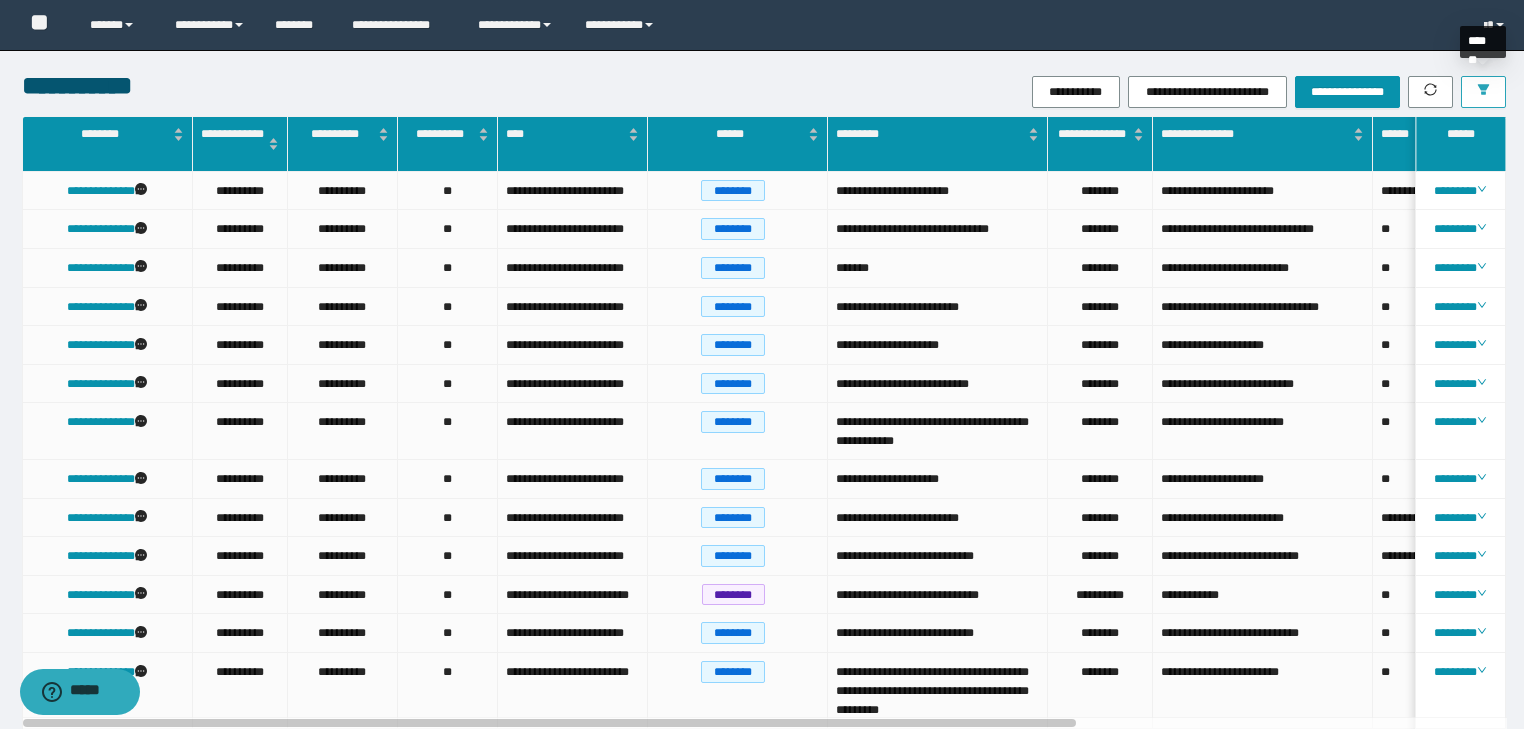 click at bounding box center [1483, 92] 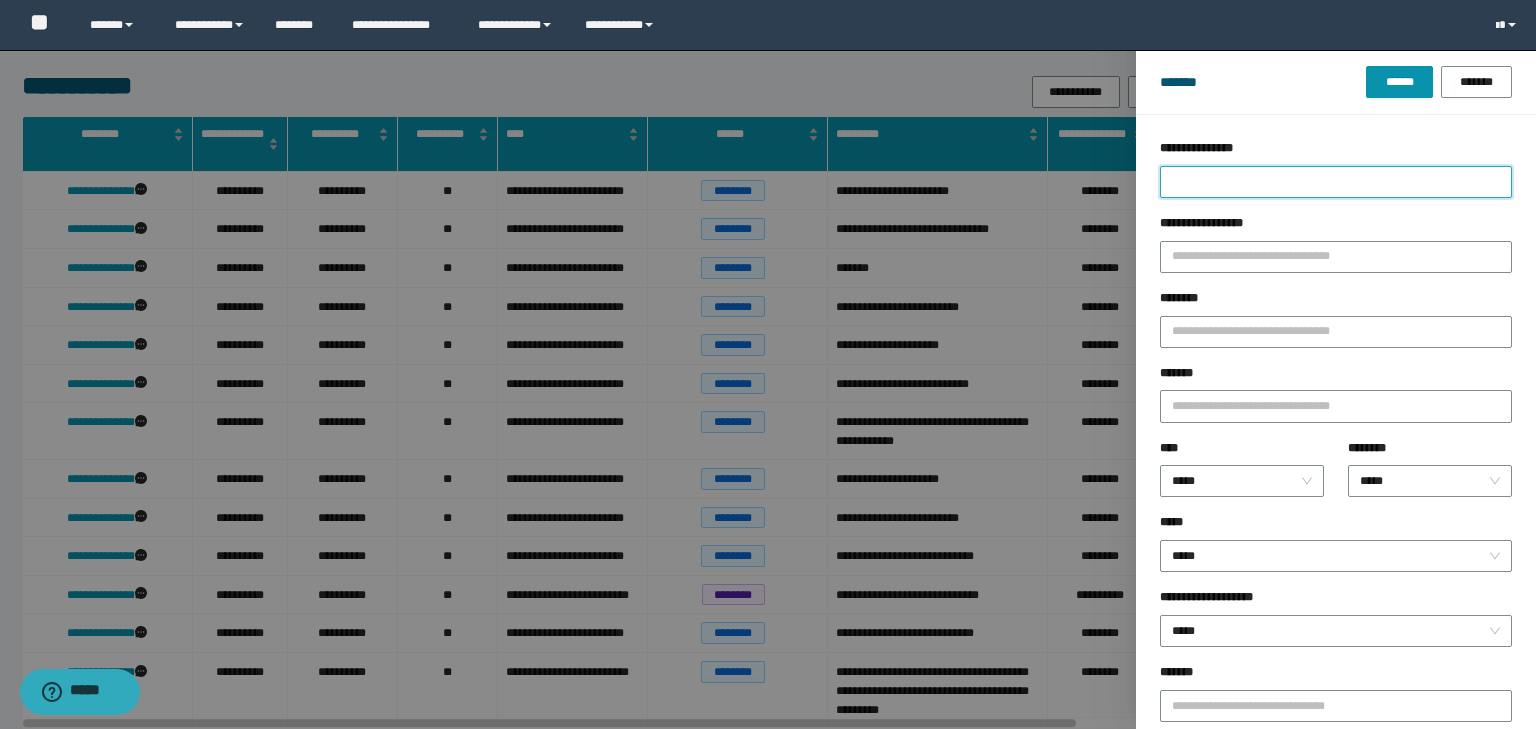 click on "**********" at bounding box center (1336, 182) 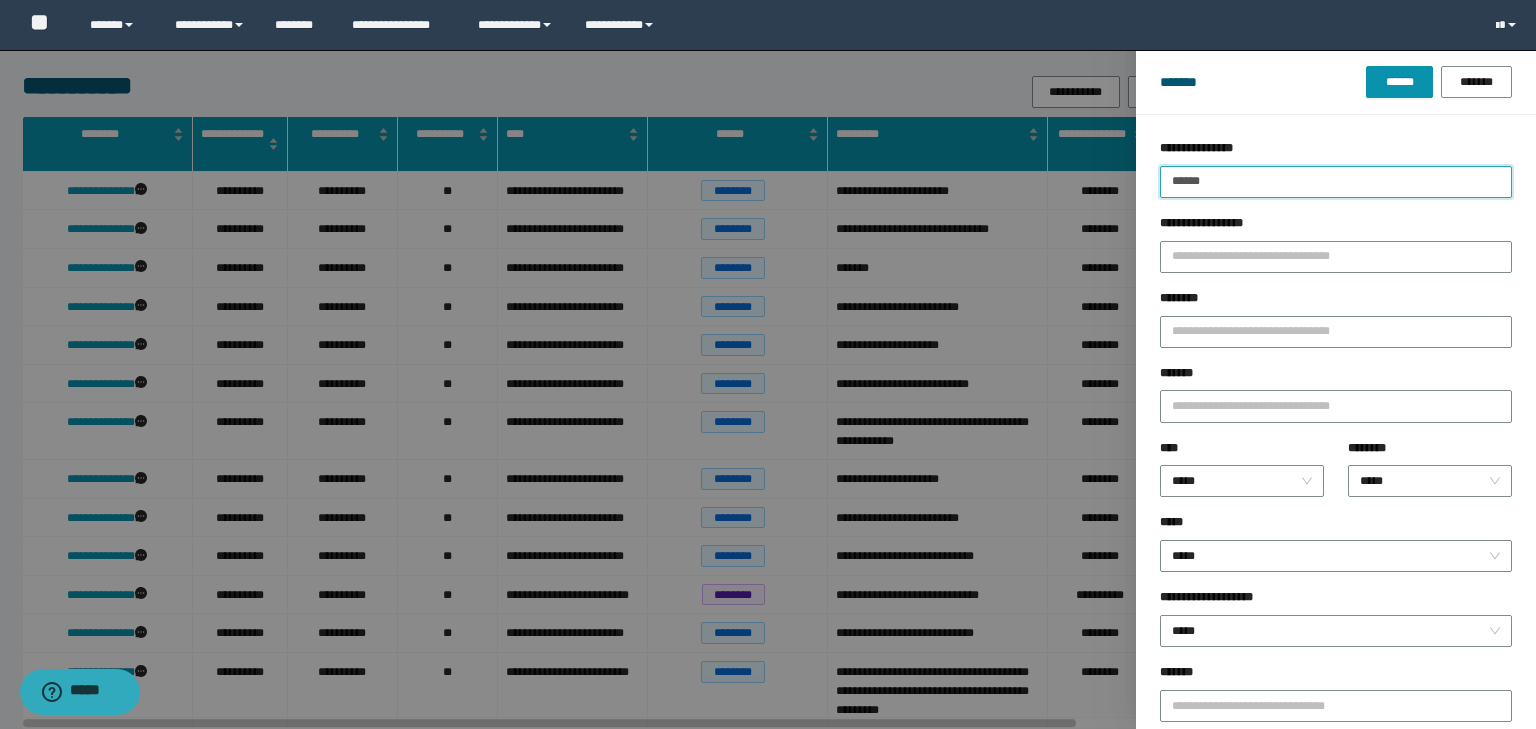 click on "******" at bounding box center (1399, 82) 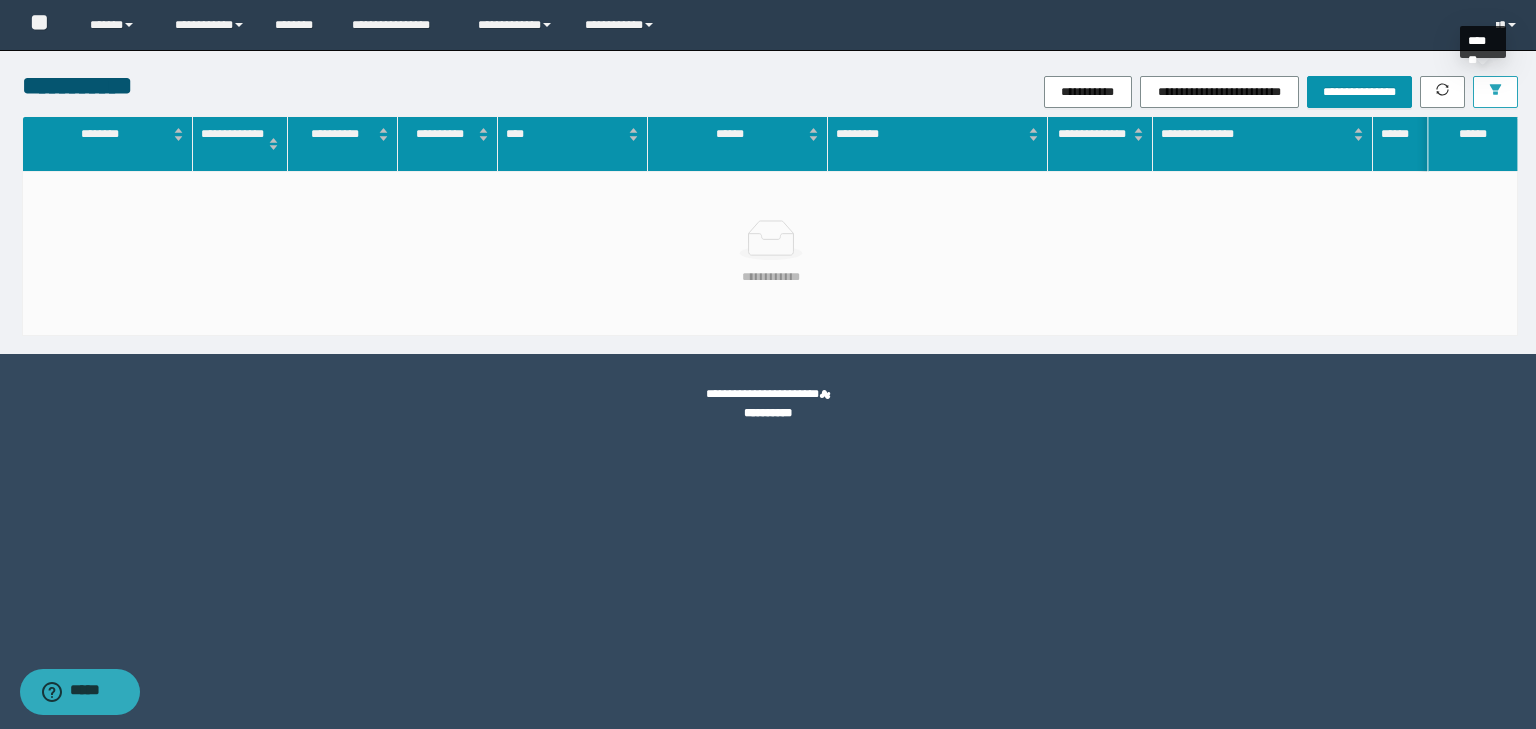 click at bounding box center (1495, 92) 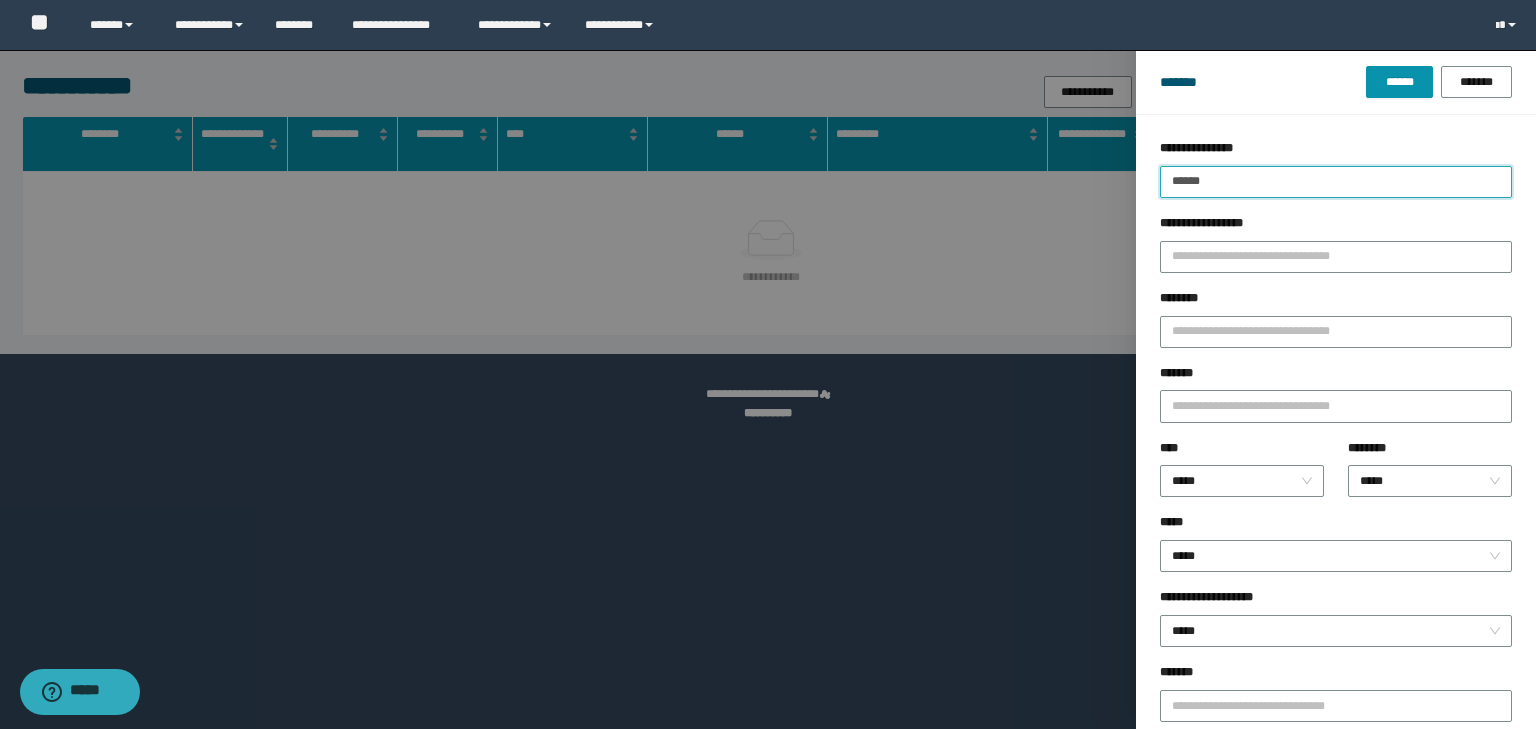 click on "******" at bounding box center (1336, 182) 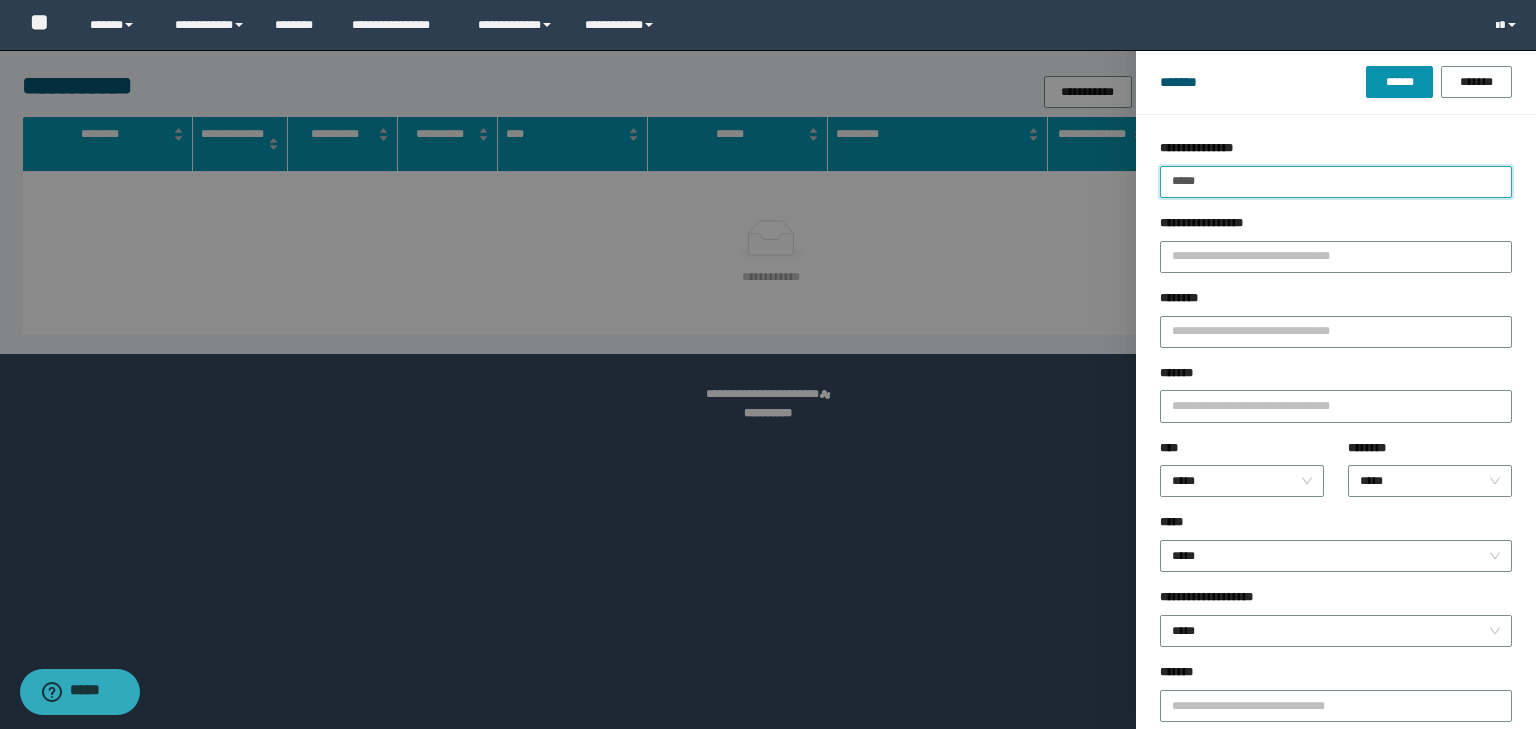 click on "******" at bounding box center [1399, 82] 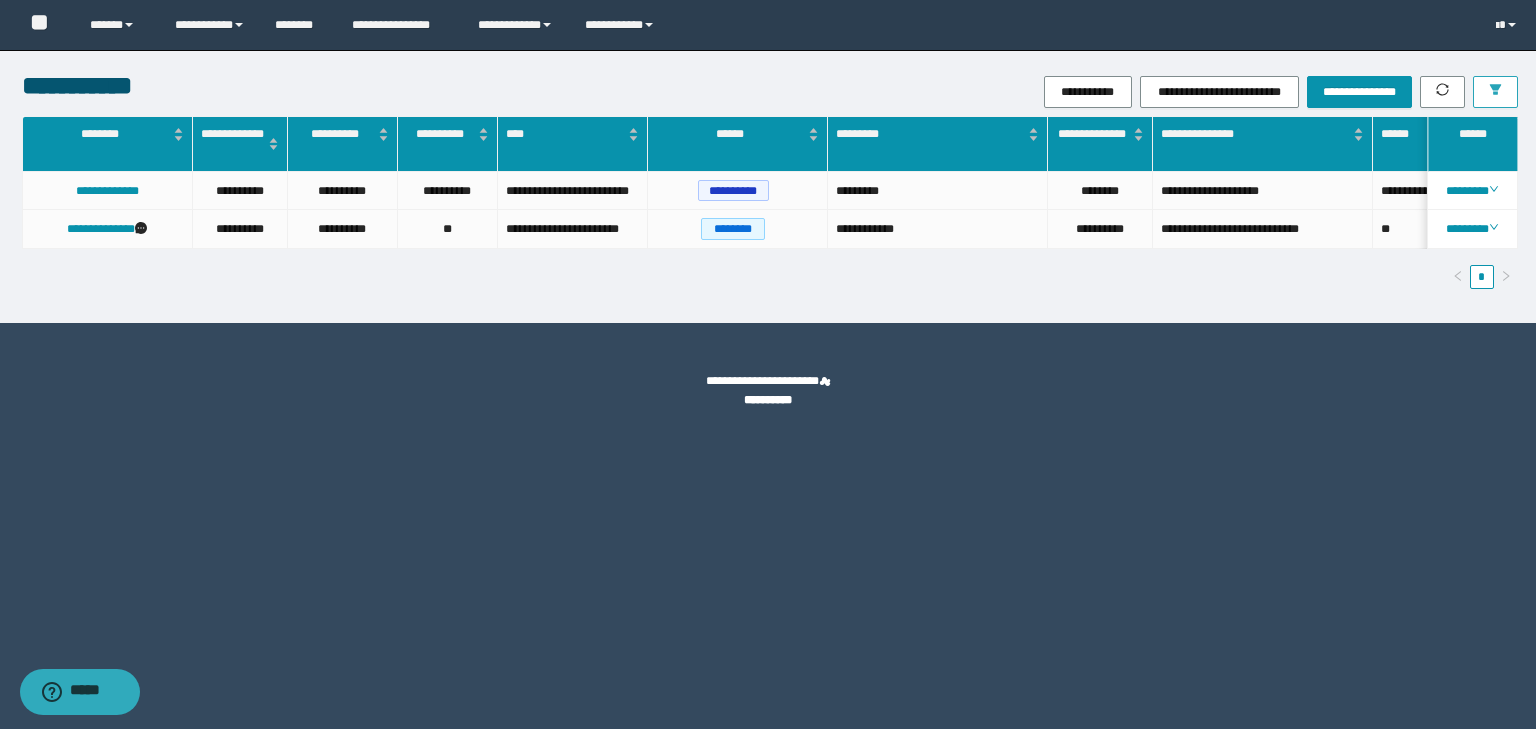 click at bounding box center [1495, 92] 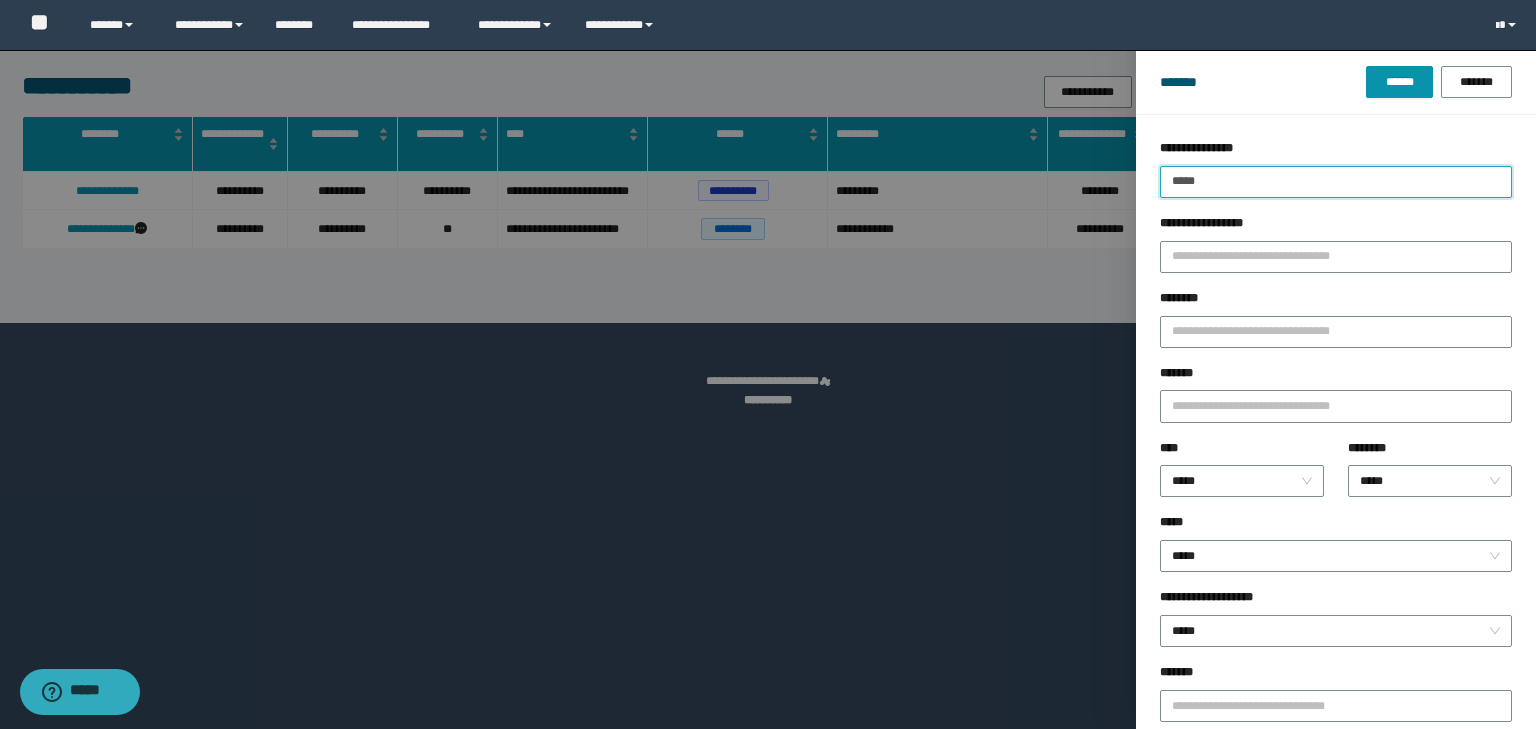 click on "*****" at bounding box center [1336, 182] 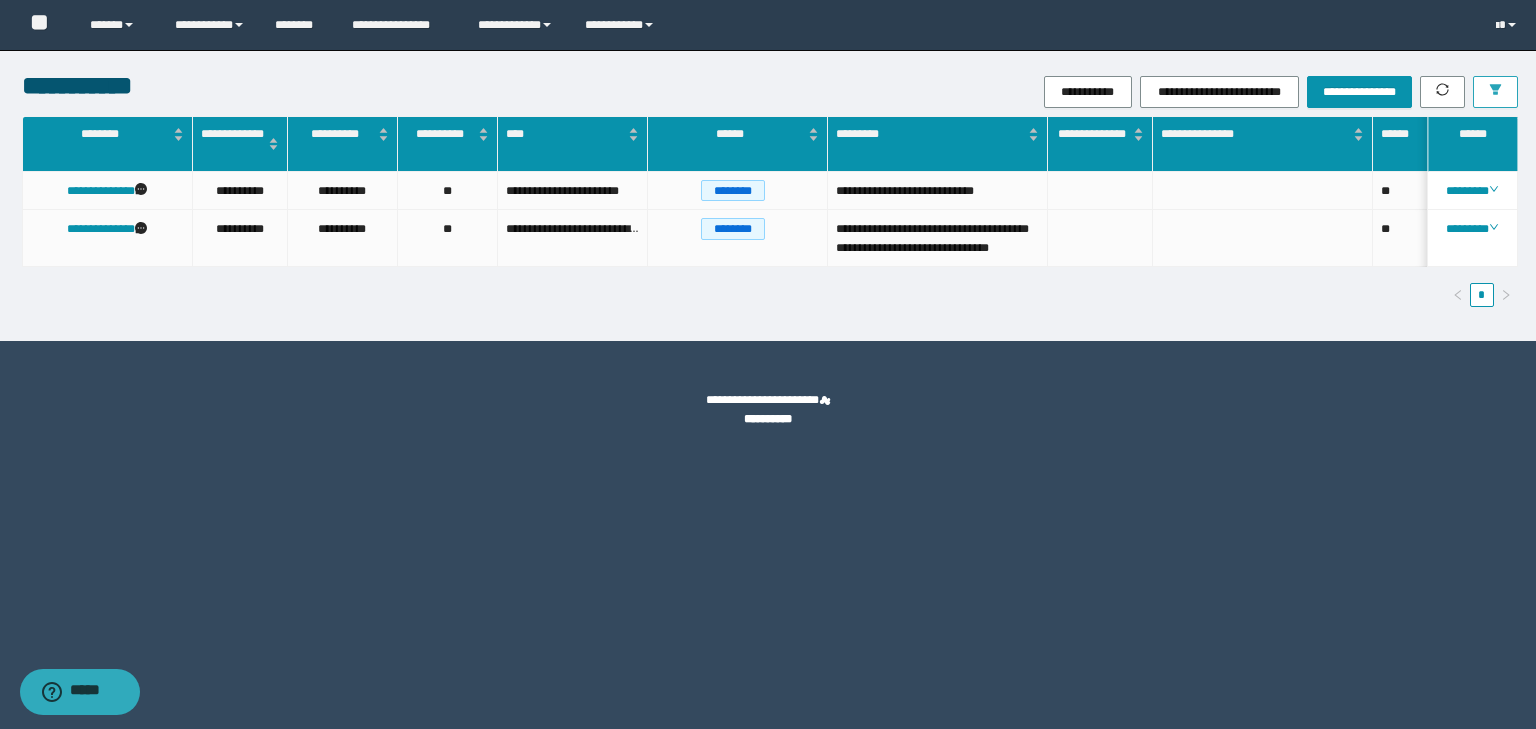click 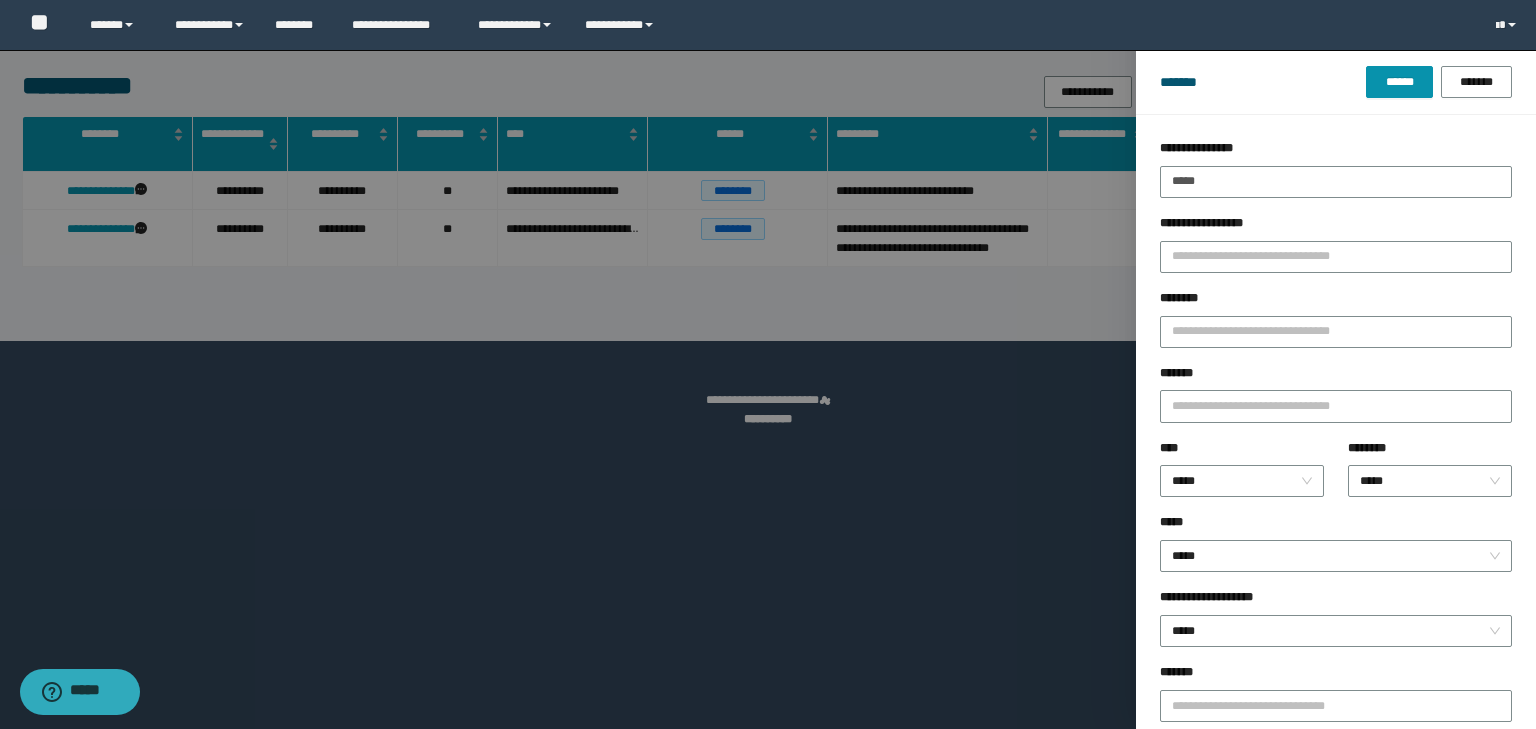 drag, startPoint x: 1249, startPoint y: 197, endPoint x: 1147, endPoint y: 195, distance: 102.01961 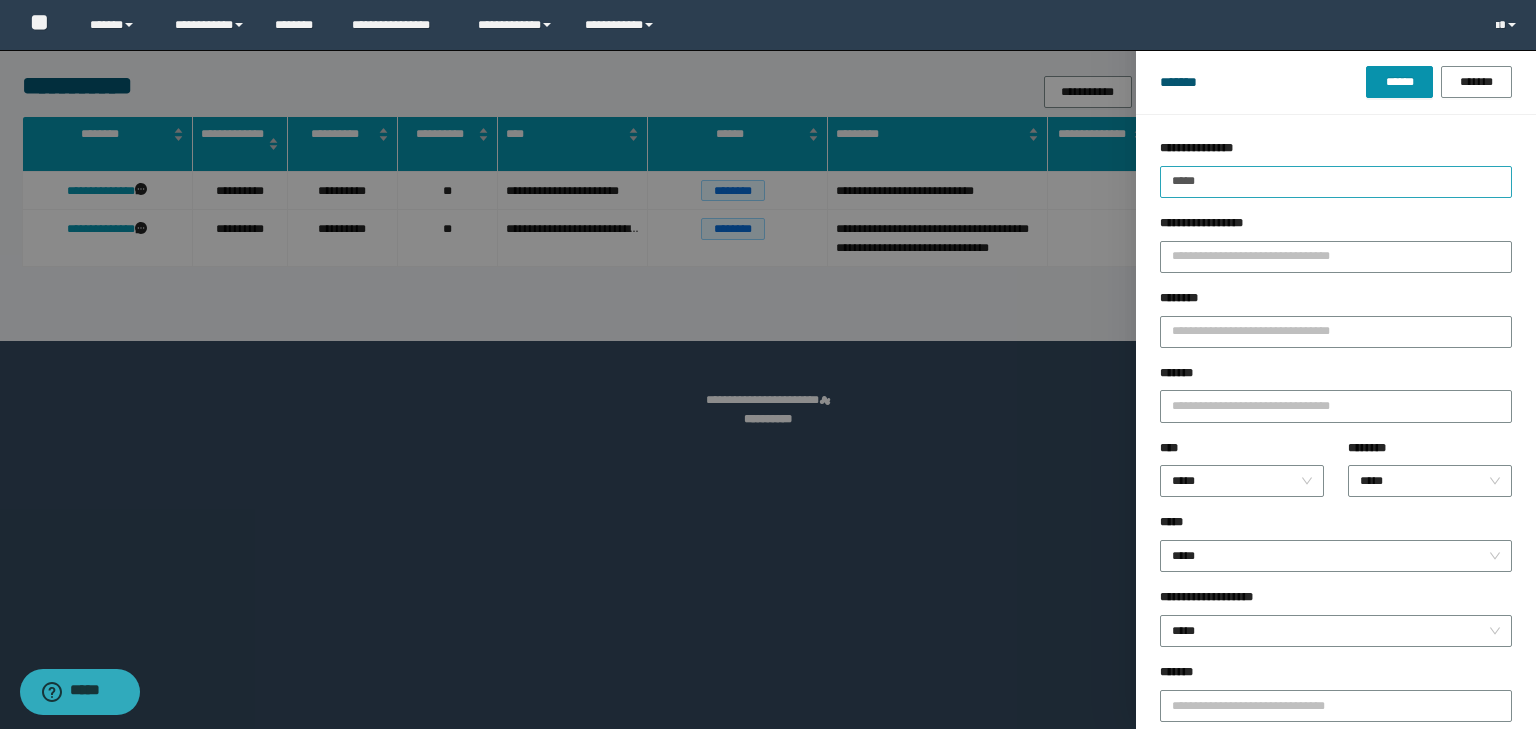 click on "*****" at bounding box center (1336, 182) 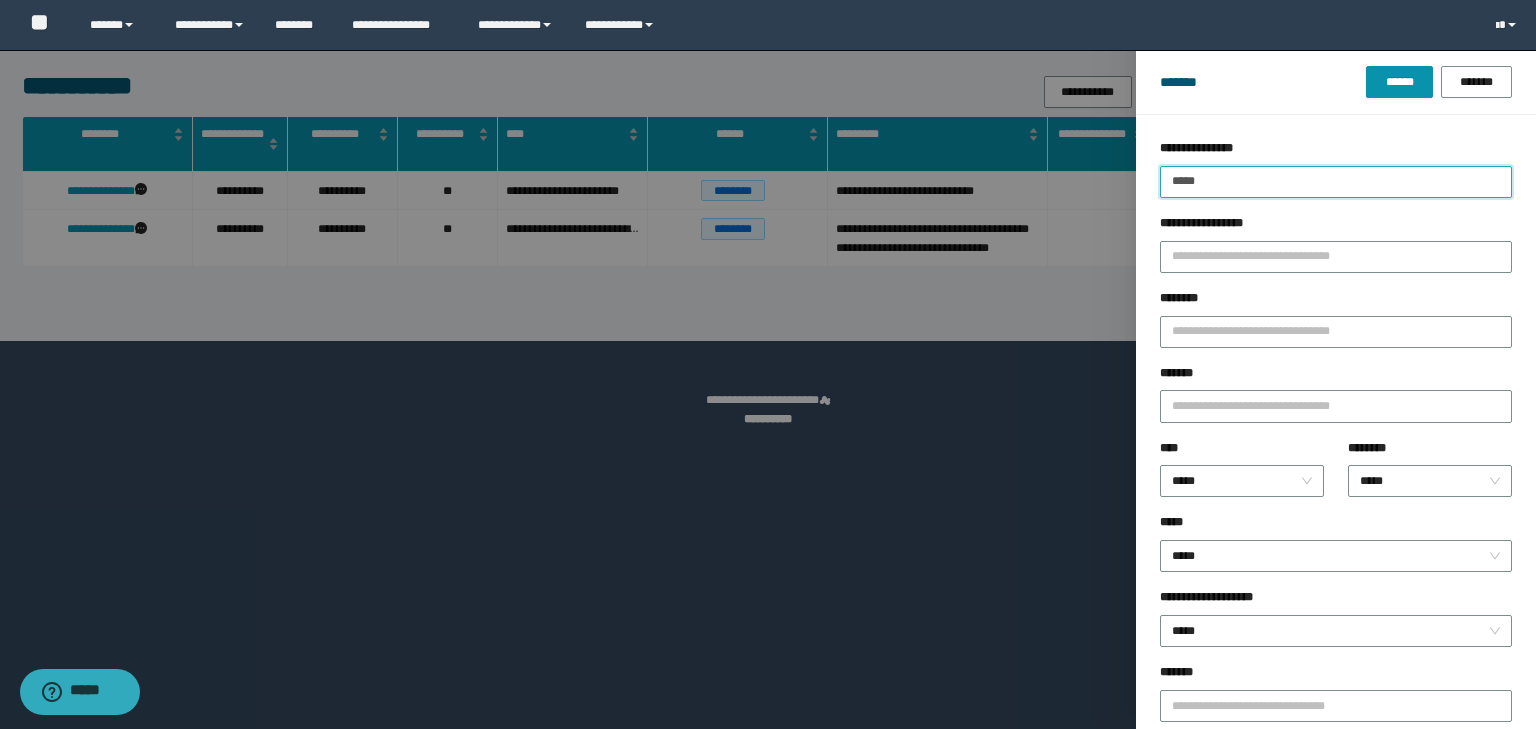click on "*****" at bounding box center [1336, 182] 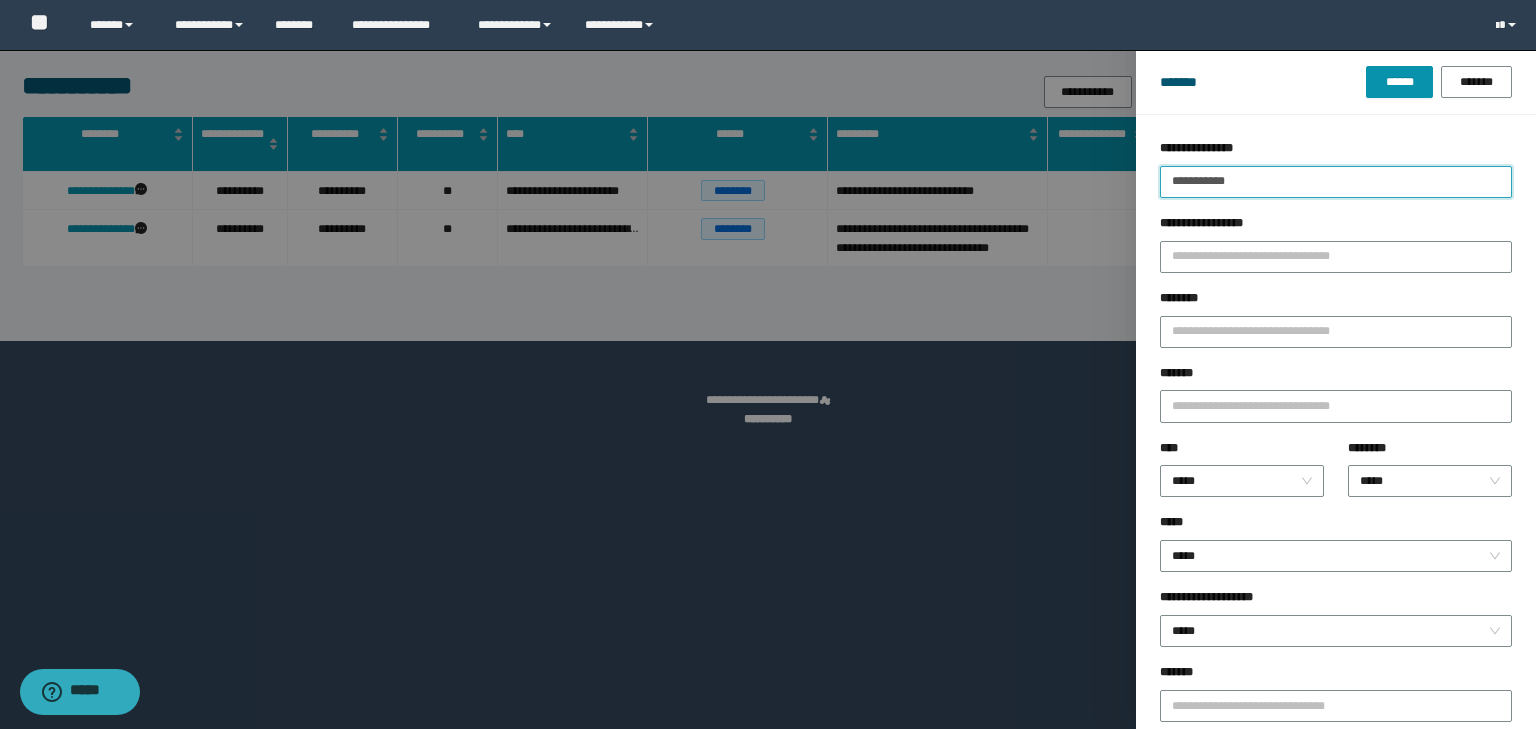 click on "**********" at bounding box center [1336, 182] 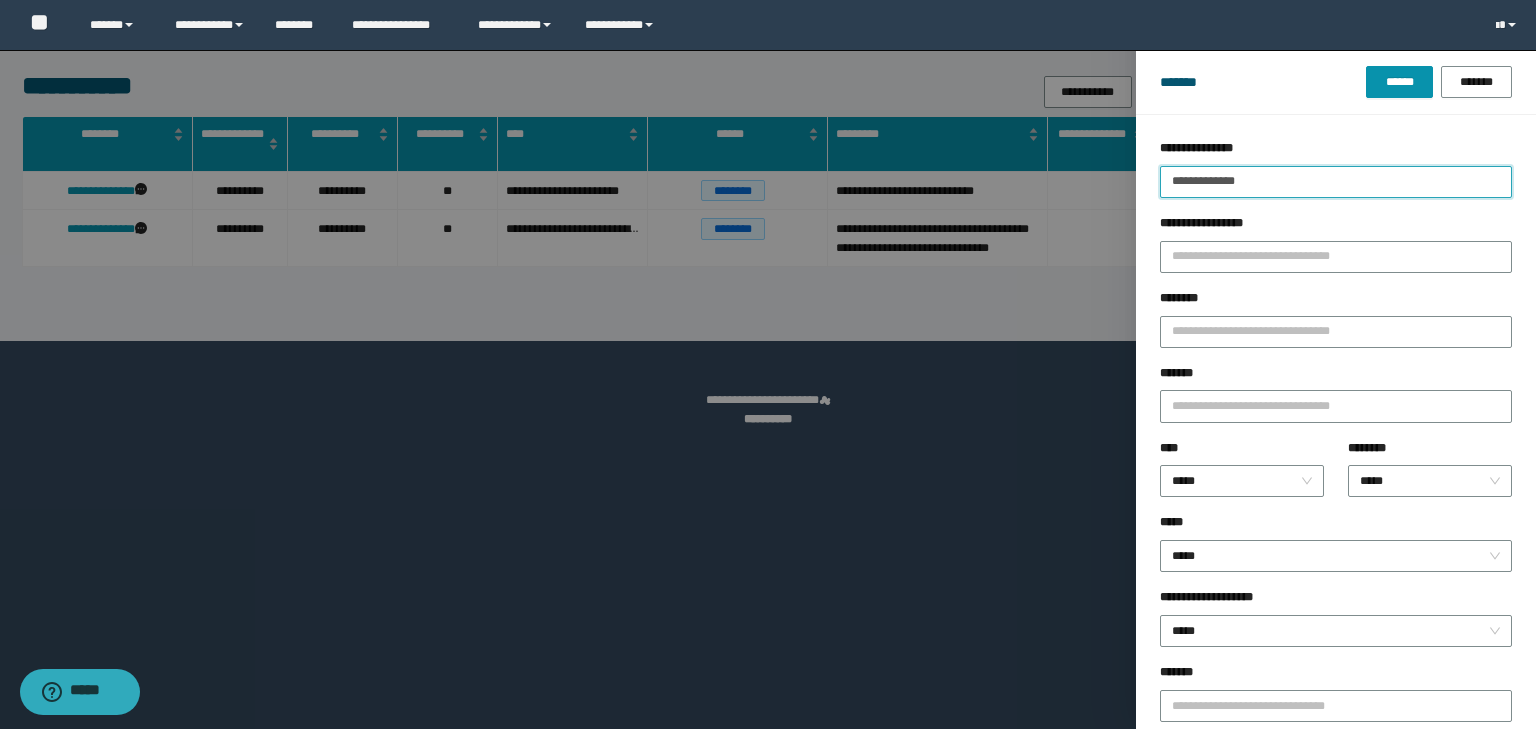 click on "**********" at bounding box center (1336, 182) 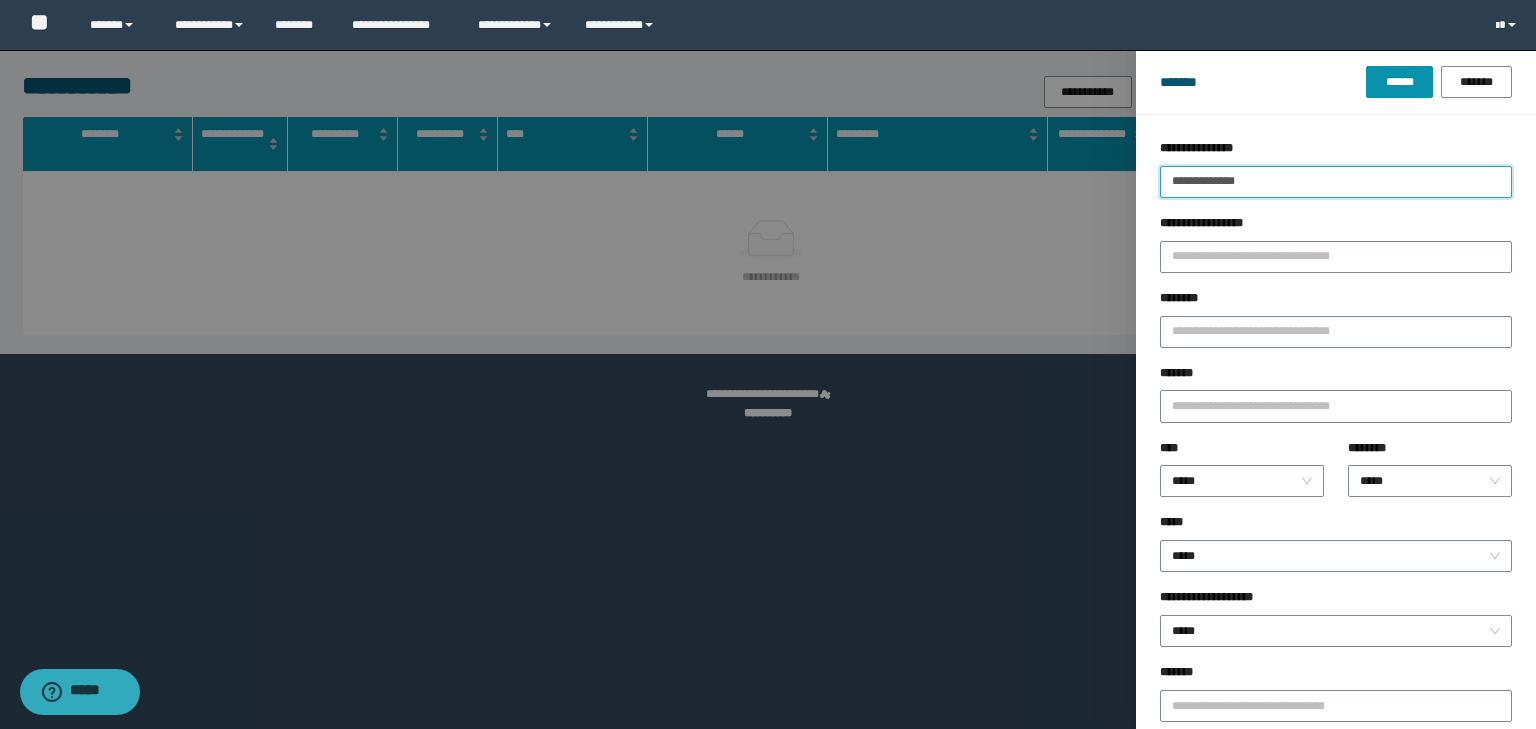 drag, startPoint x: 1291, startPoint y: 186, endPoint x: 1072, endPoint y: 175, distance: 219.27608 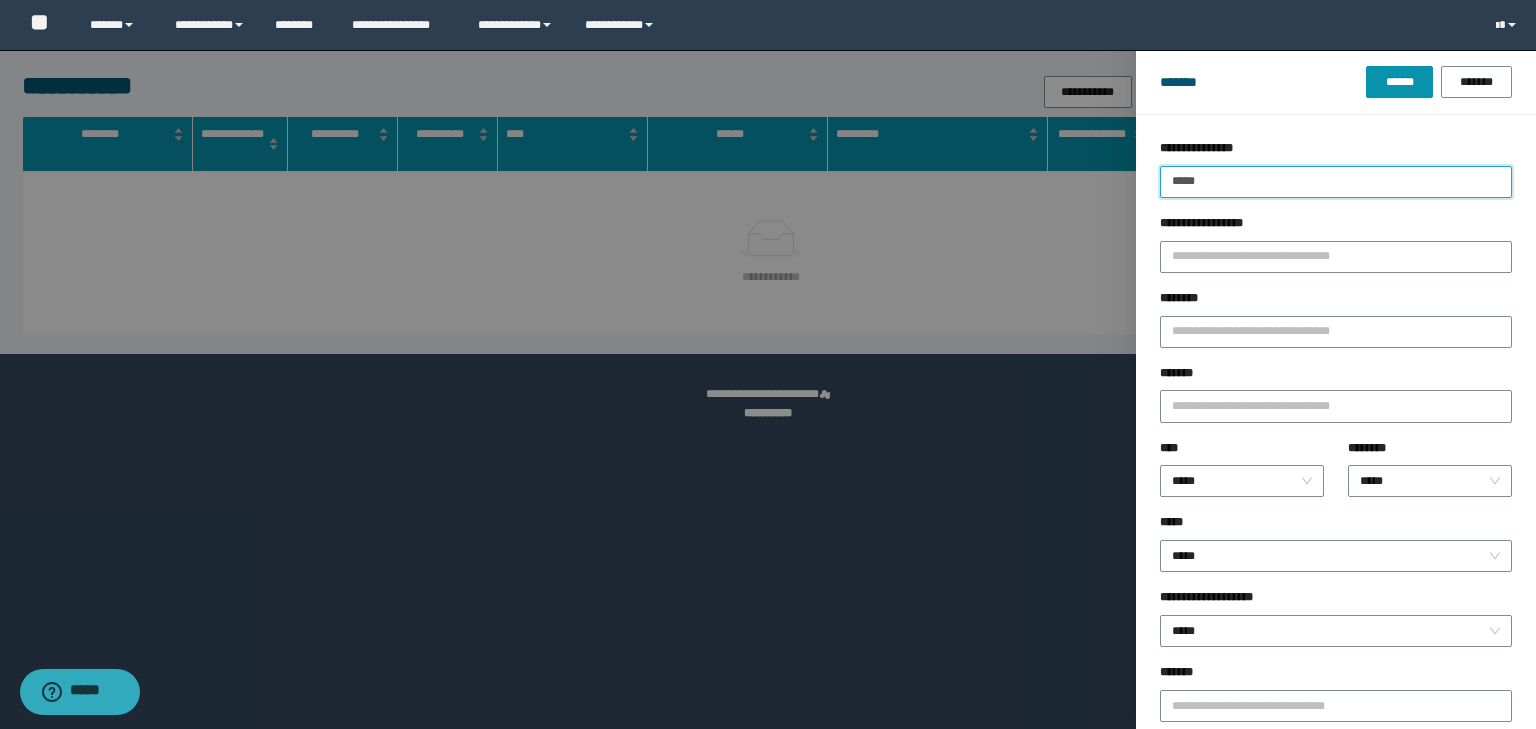 click on "******" at bounding box center (1399, 82) 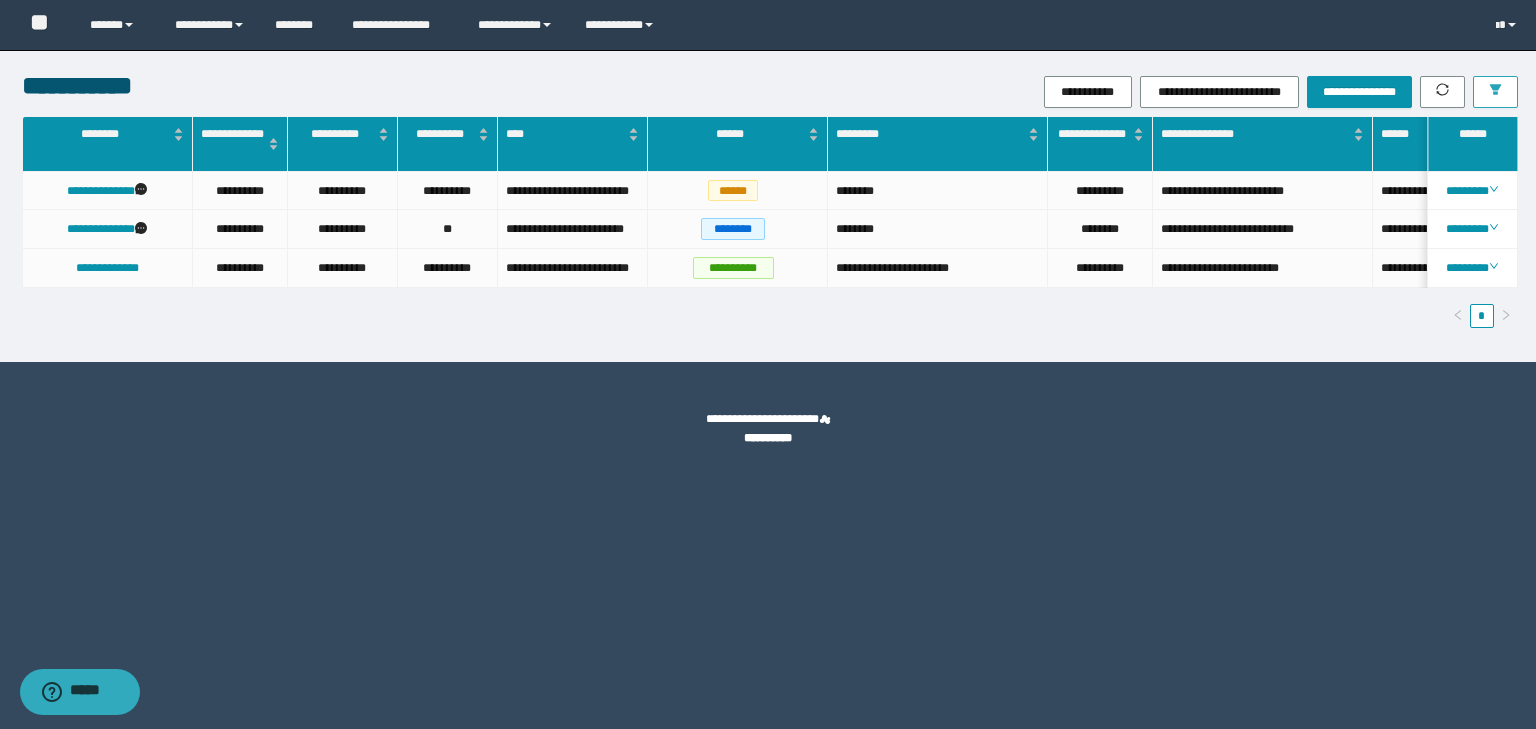 click at bounding box center [1495, 92] 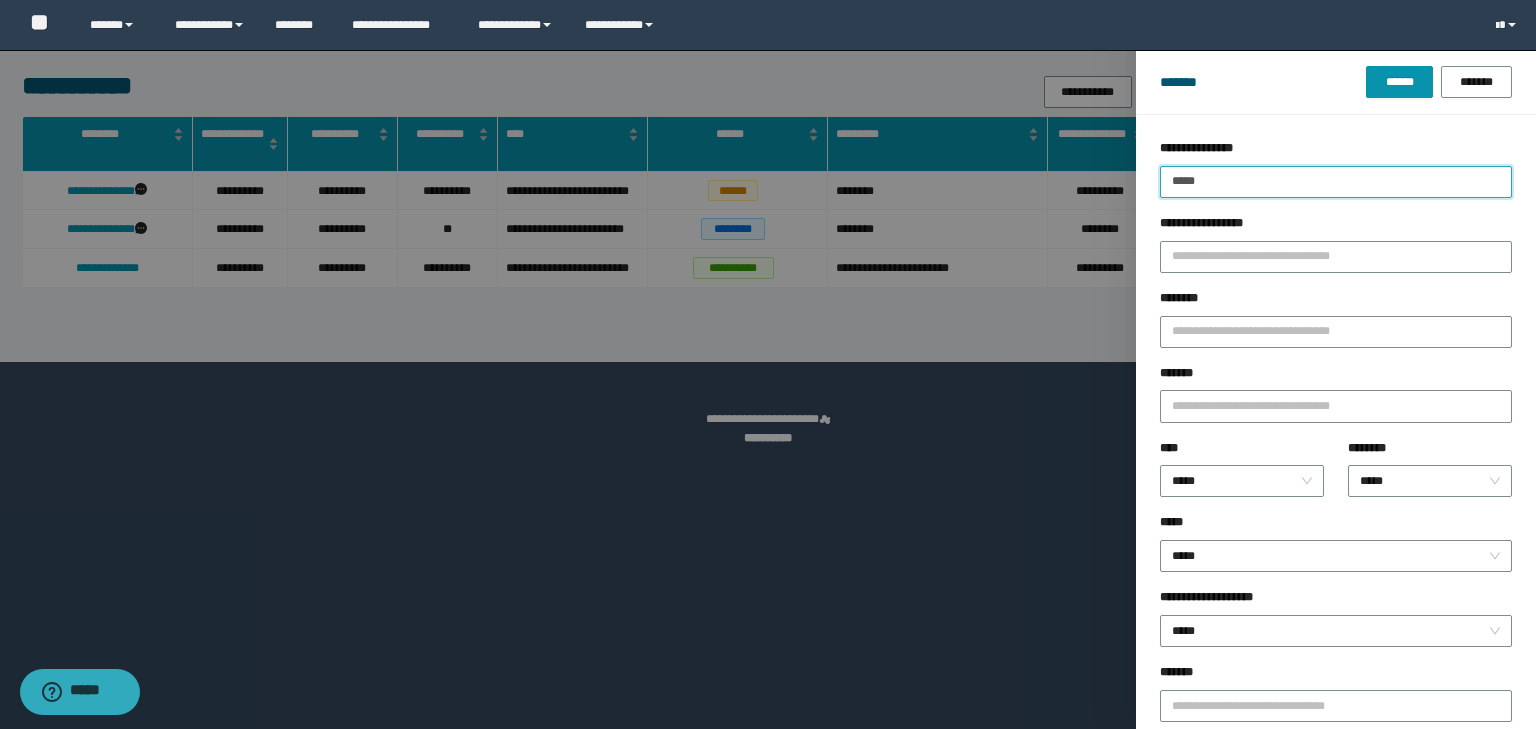 drag, startPoint x: 1251, startPoint y: 178, endPoint x: 1032, endPoint y: 174, distance: 219.03653 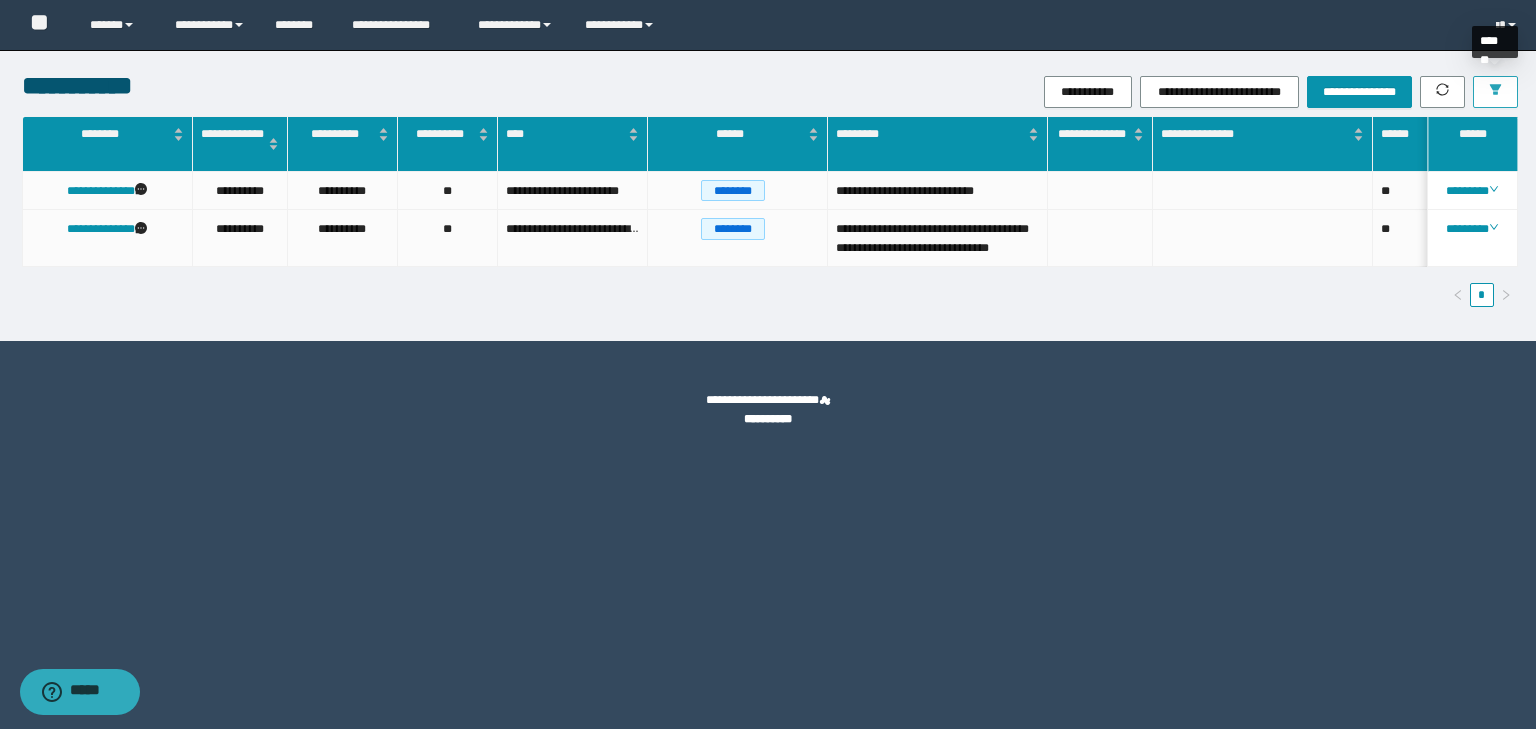 click 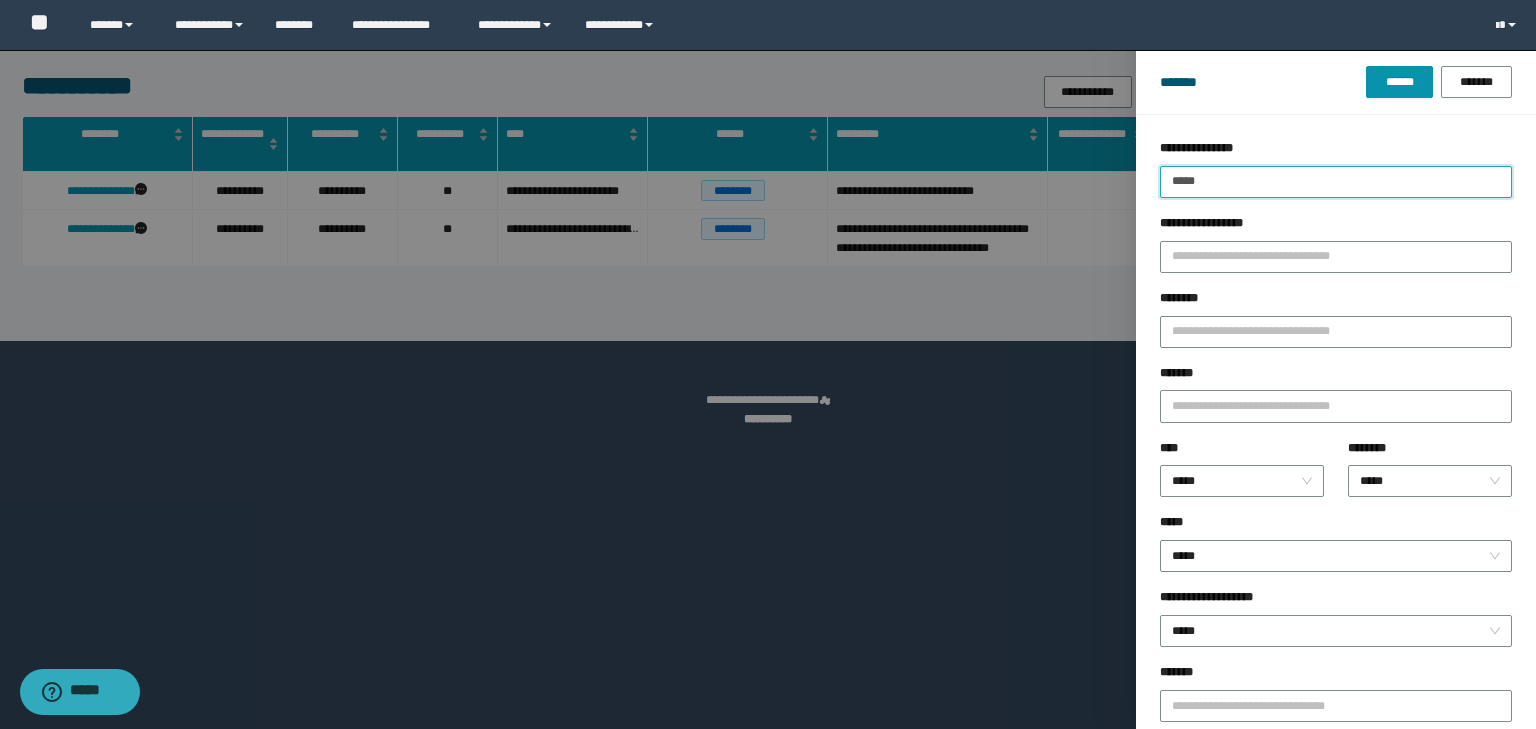 drag, startPoint x: 1236, startPoint y: 194, endPoint x: 1152, endPoint y: 185, distance: 84.48077 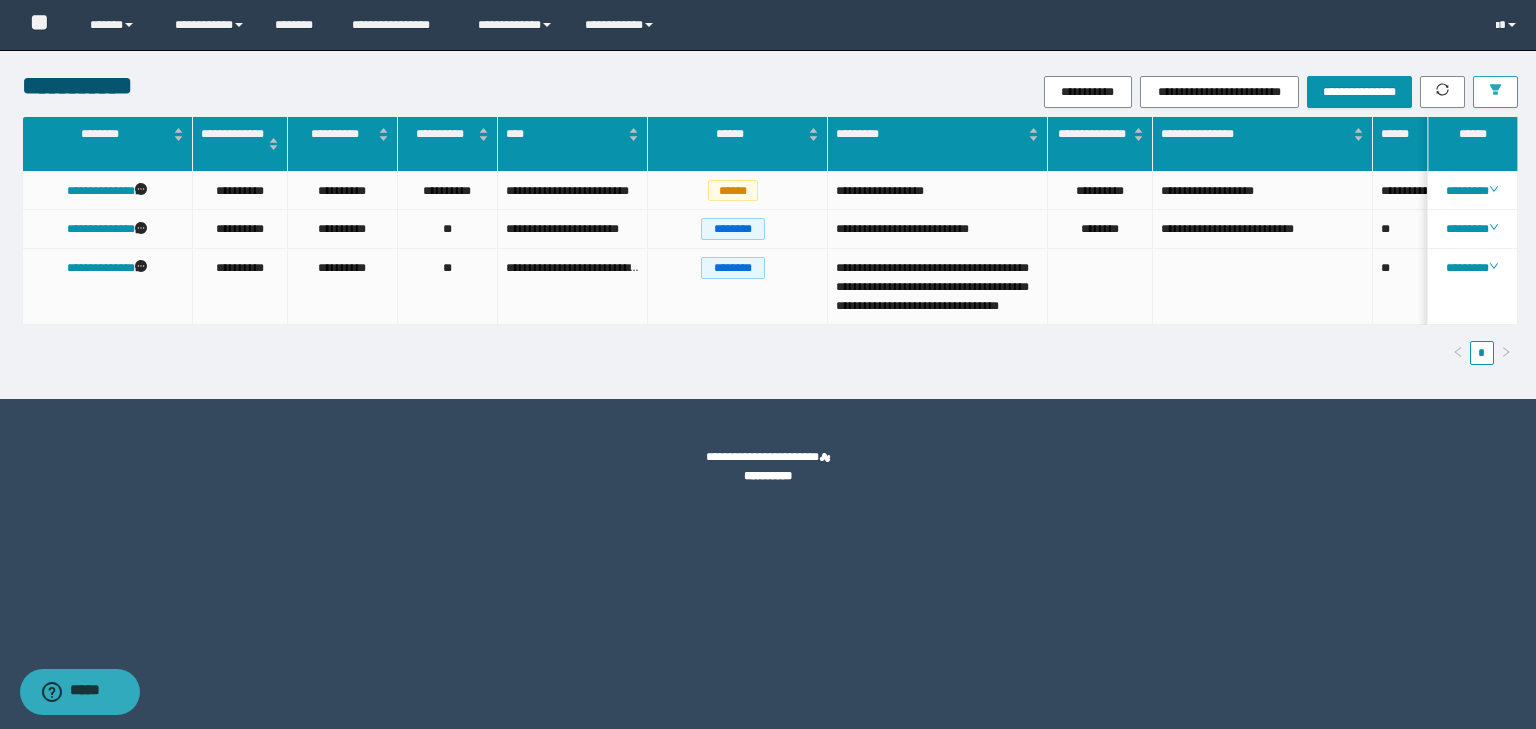 click 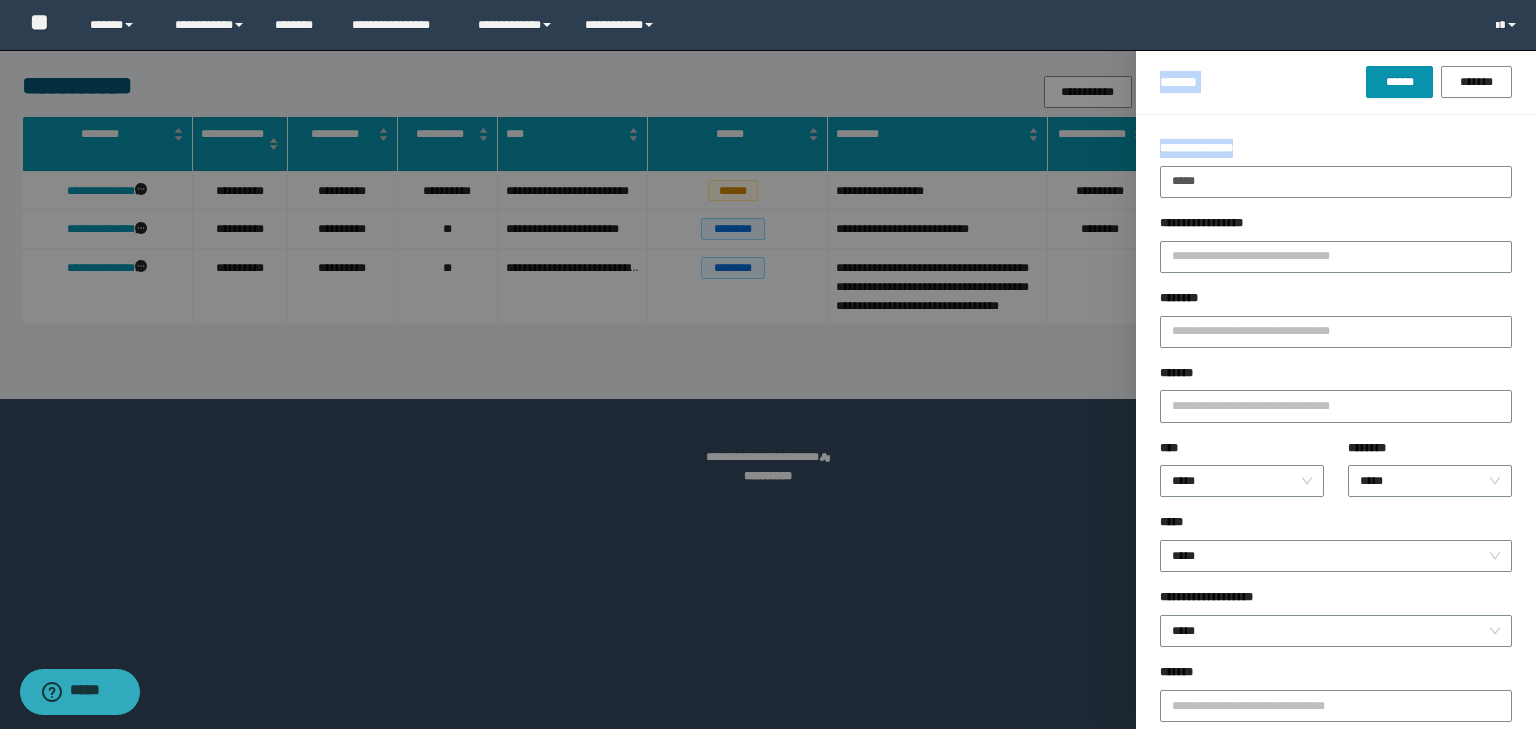 drag, startPoint x: 1234, startPoint y: 199, endPoint x: 980, endPoint y: 236, distance: 256.68073 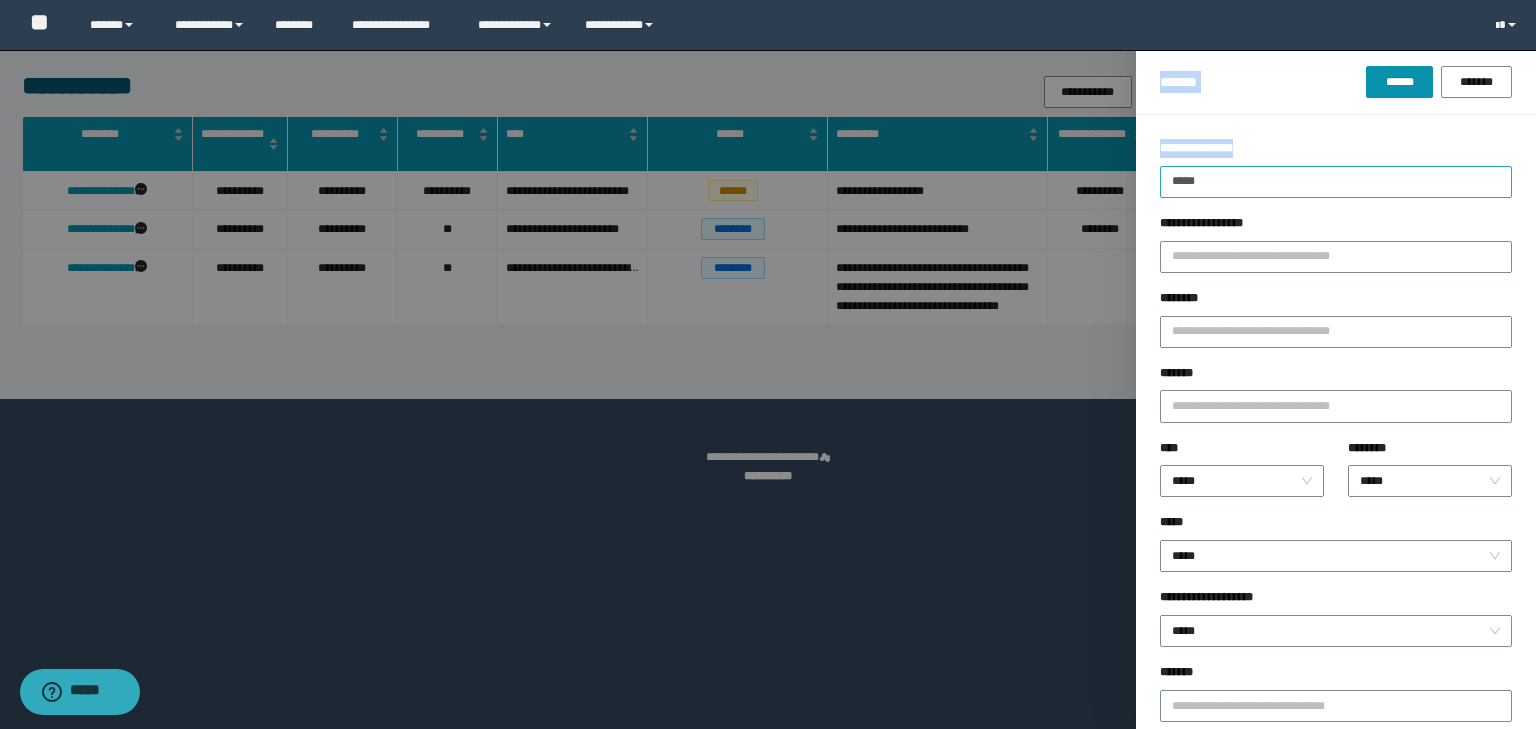 click on "*****" at bounding box center (1336, 182) 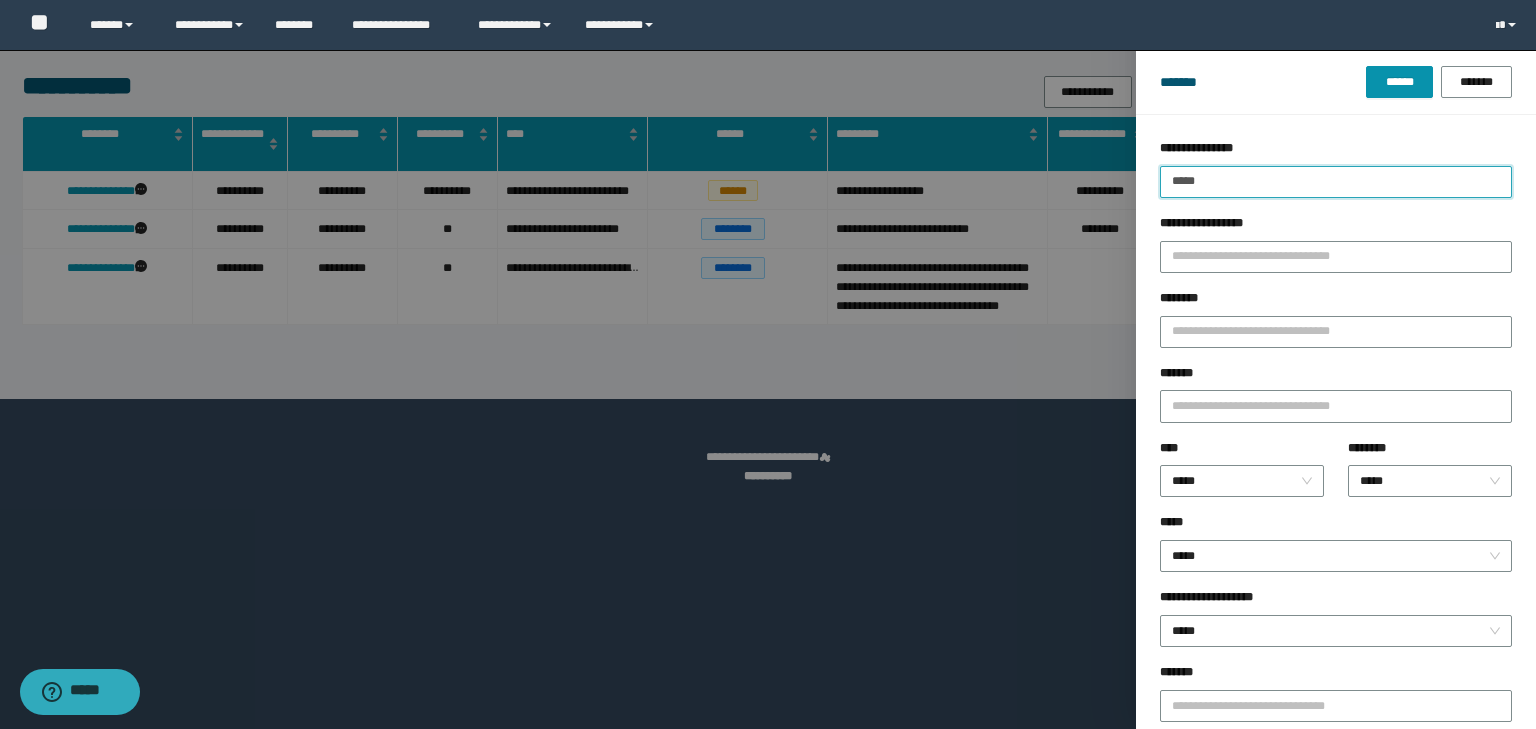 drag, startPoint x: 1196, startPoint y: 184, endPoint x: 1085, endPoint y: 191, distance: 111.220505 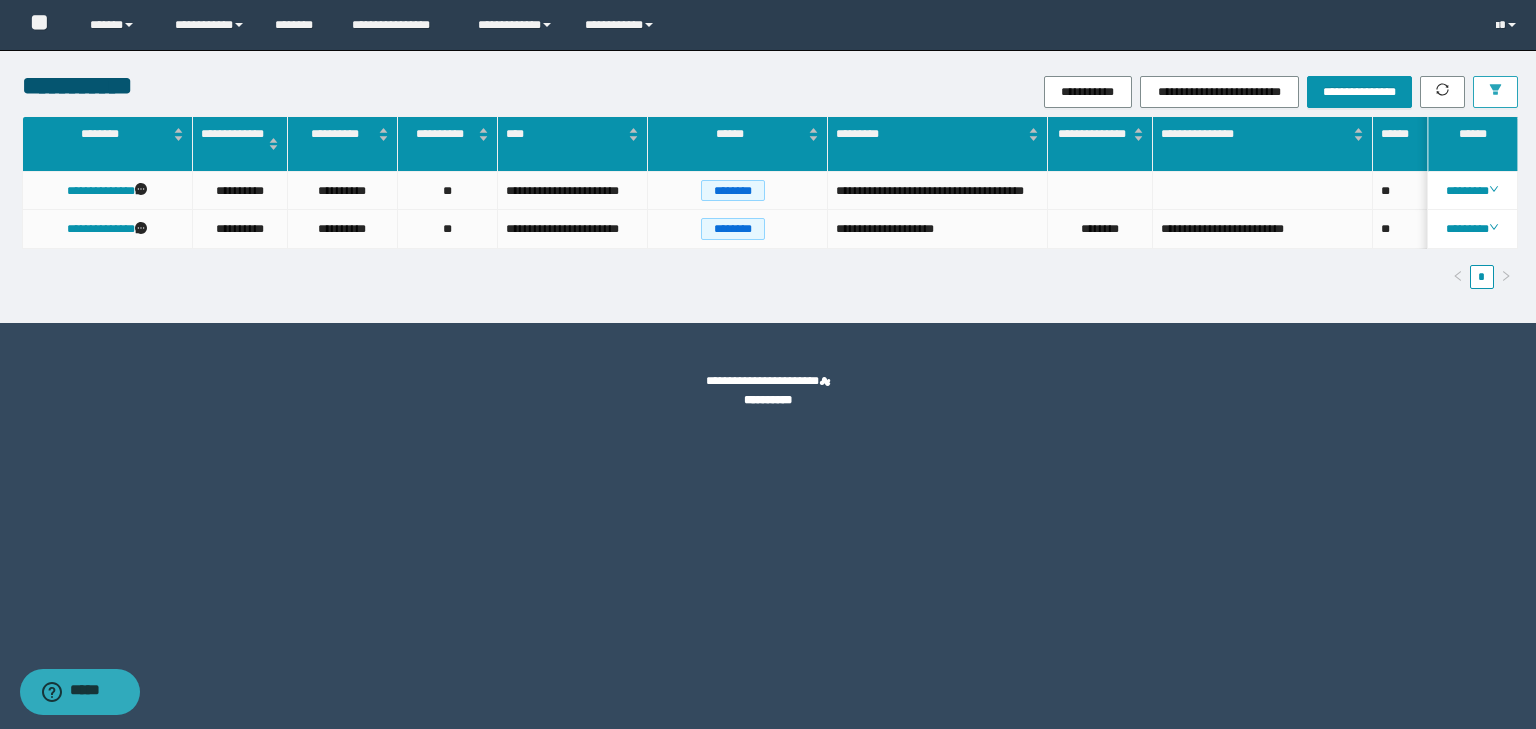 click at bounding box center (1495, 92) 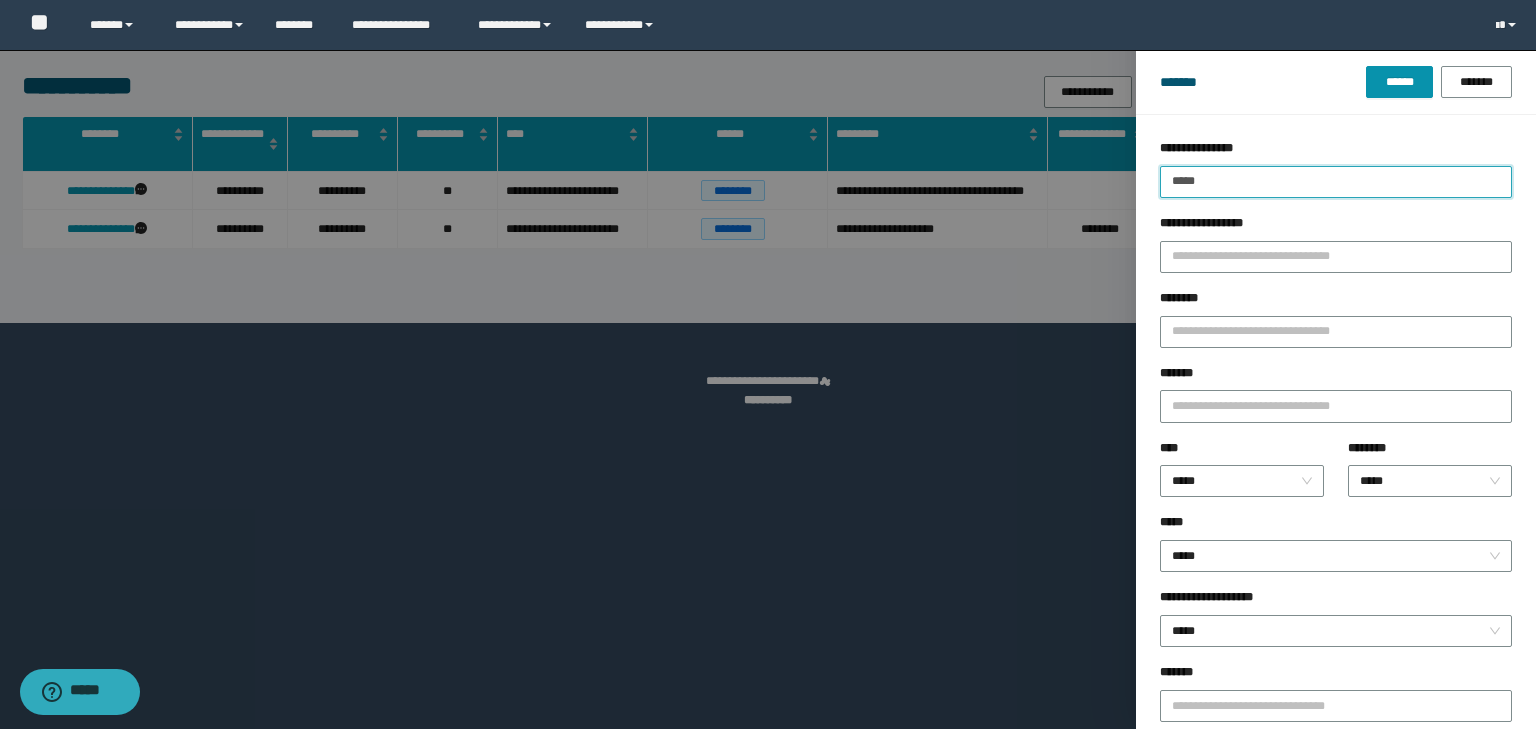 drag, startPoint x: 1243, startPoint y: 184, endPoint x: 1092, endPoint y: 188, distance: 151.05296 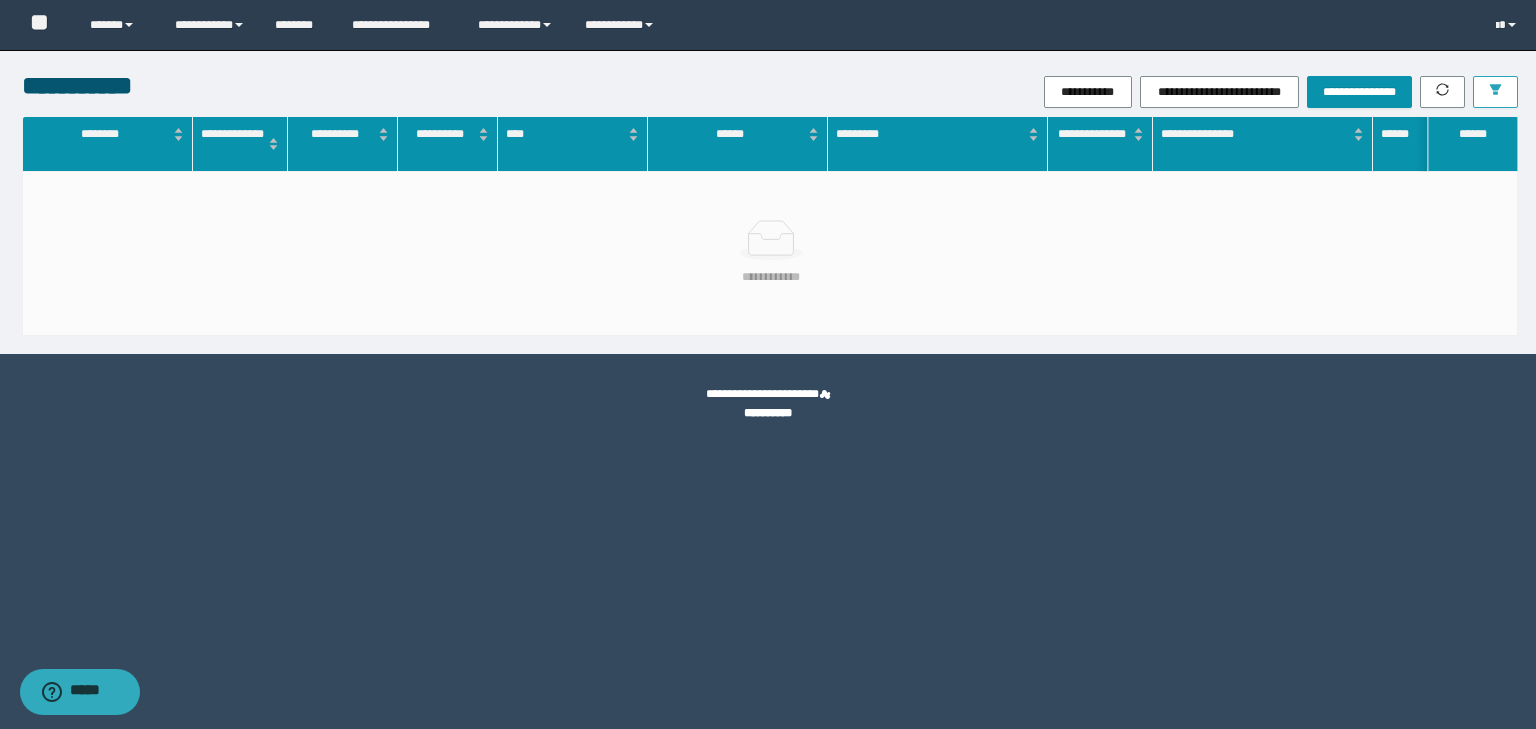 drag, startPoint x: 1502, startPoint y: 77, endPoint x: 1475, endPoint y: 100, distance: 35.468296 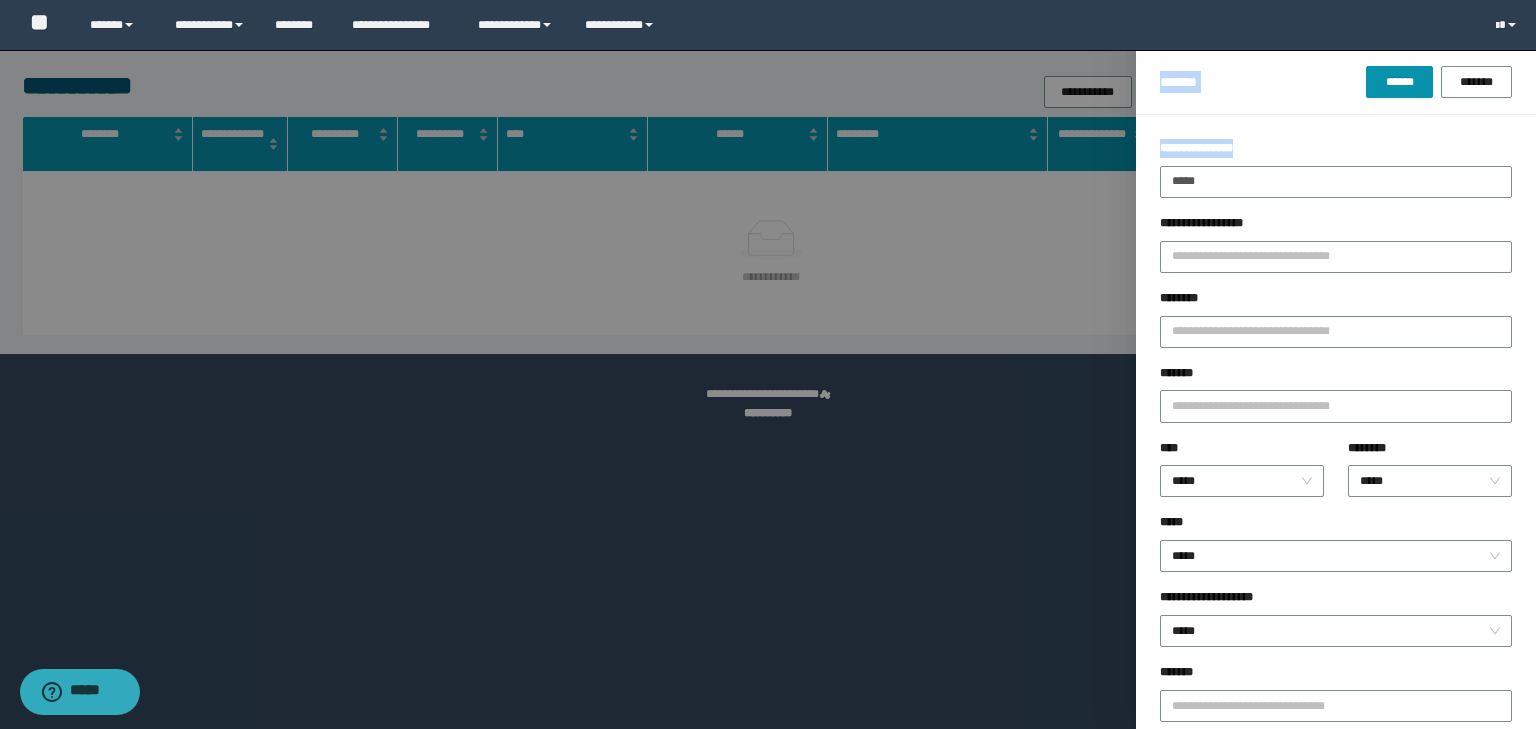 drag, startPoint x: 1240, startPoint y: 163, endPoint x: 1110, endPoint y: 165, distance: 130.01538 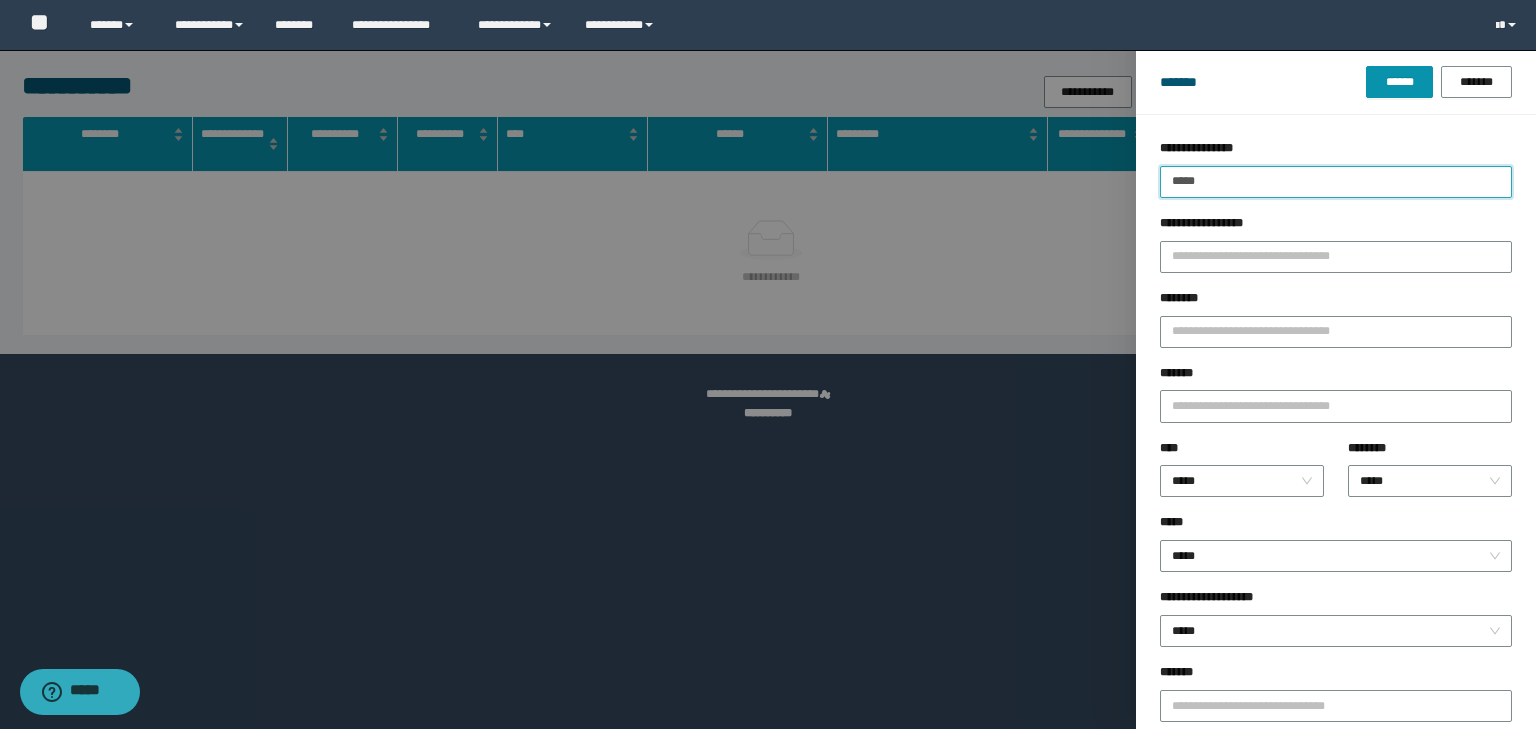 drag, startPoint x: 1239, startPoint y: 180, endPoint x: 984, endPoint y: 204, distance: 256.12692 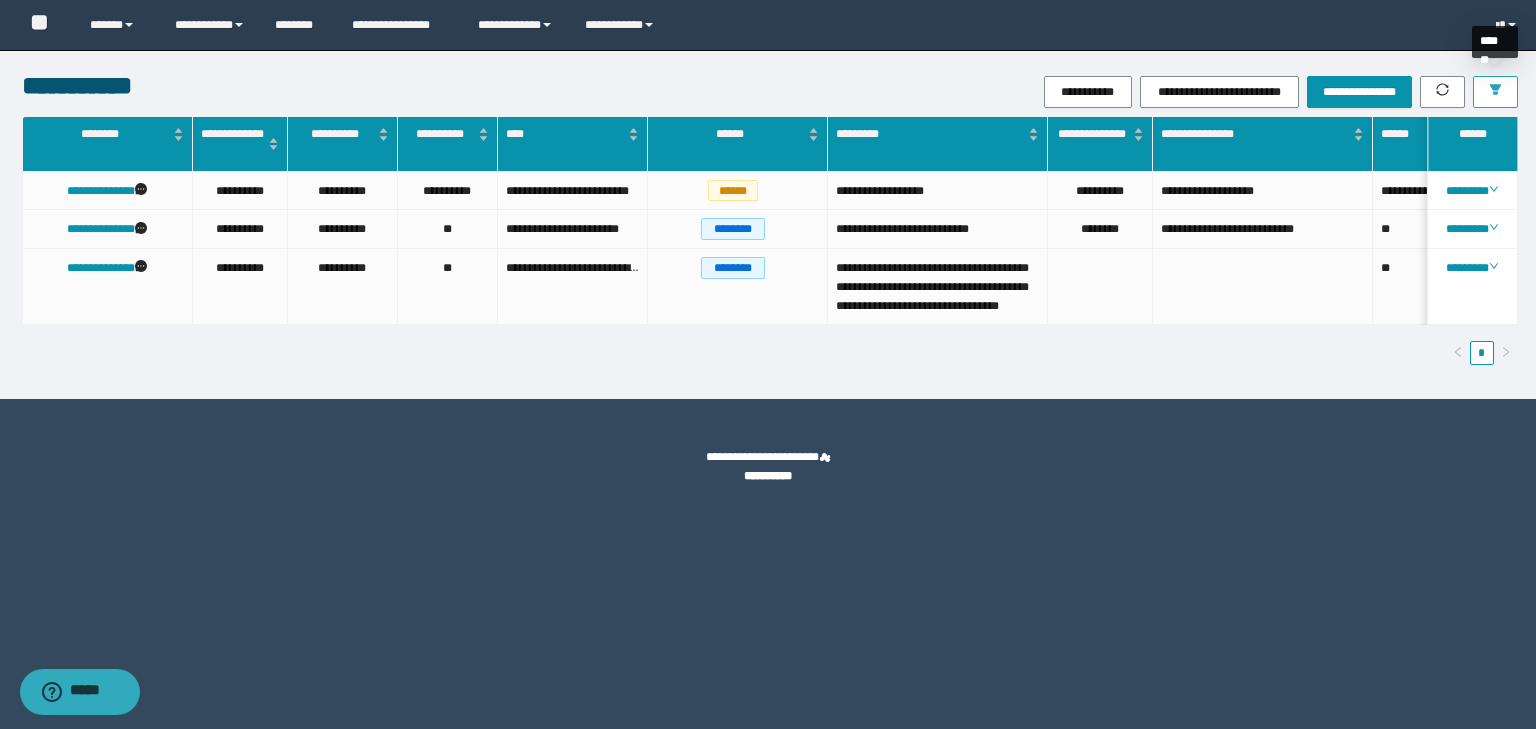 click at bounding box center (1495, 92) 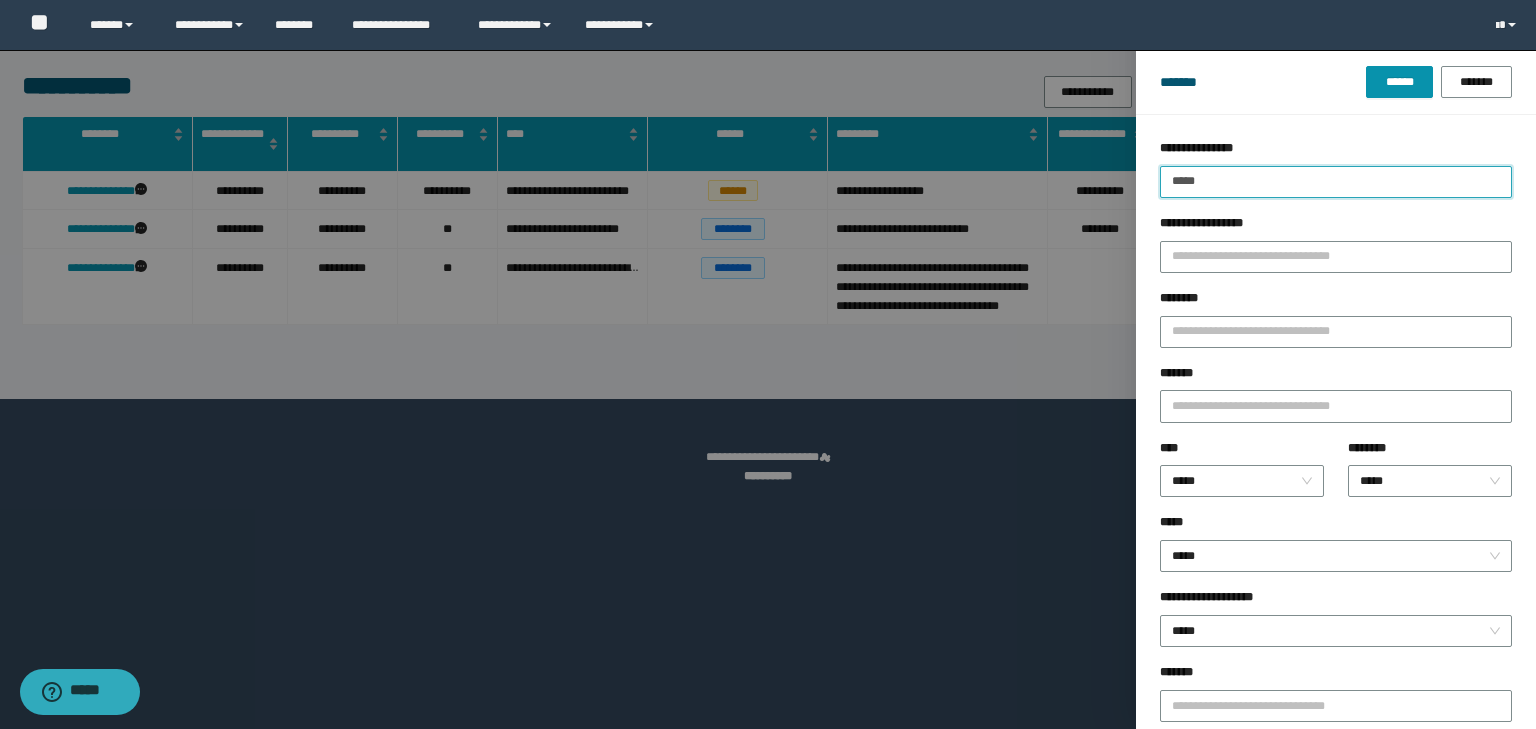 drag, startPoint x: 1242, startPoint y: 181, endPoint x: 1096, endPoint y: 181, distance: 146 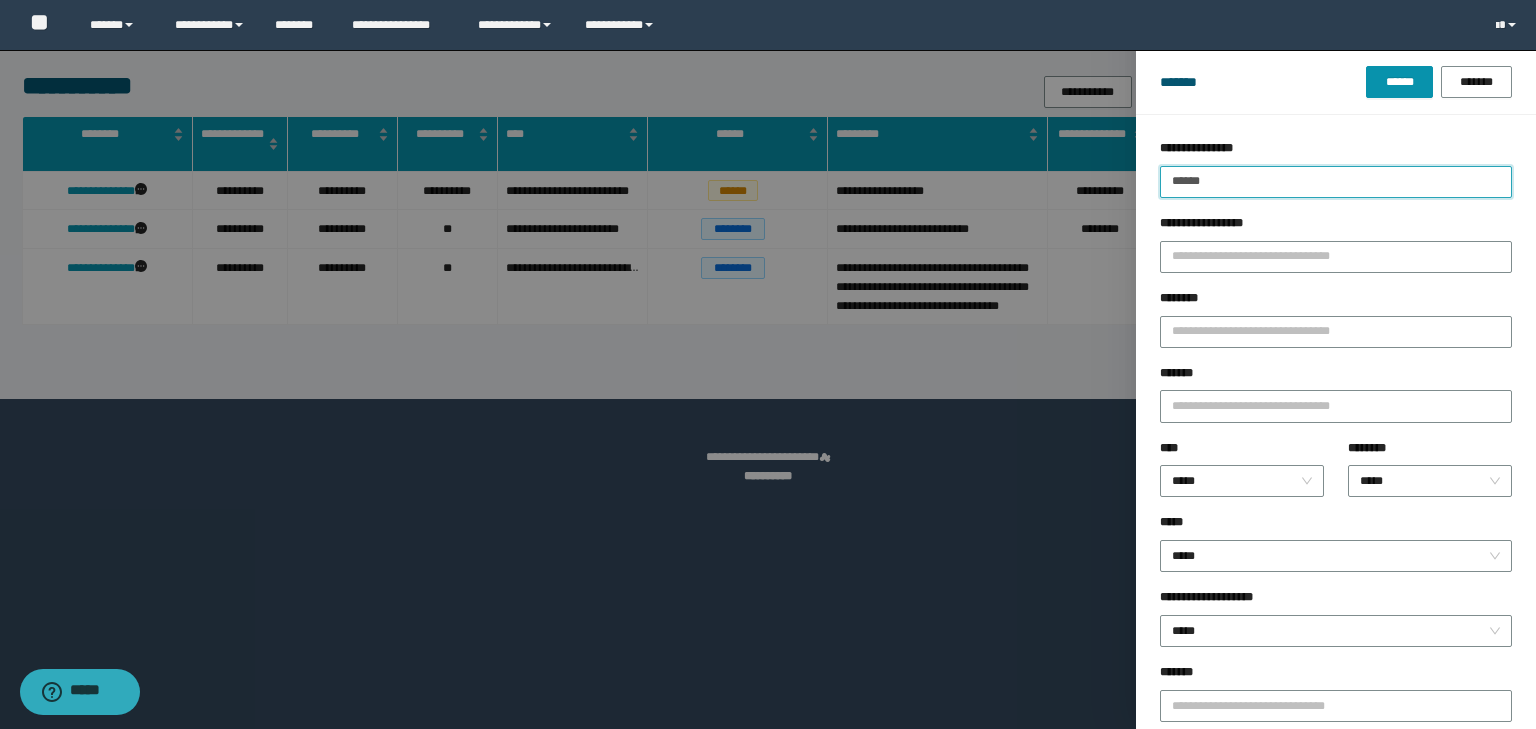 click on "******" at bounding box center [1399, 82] 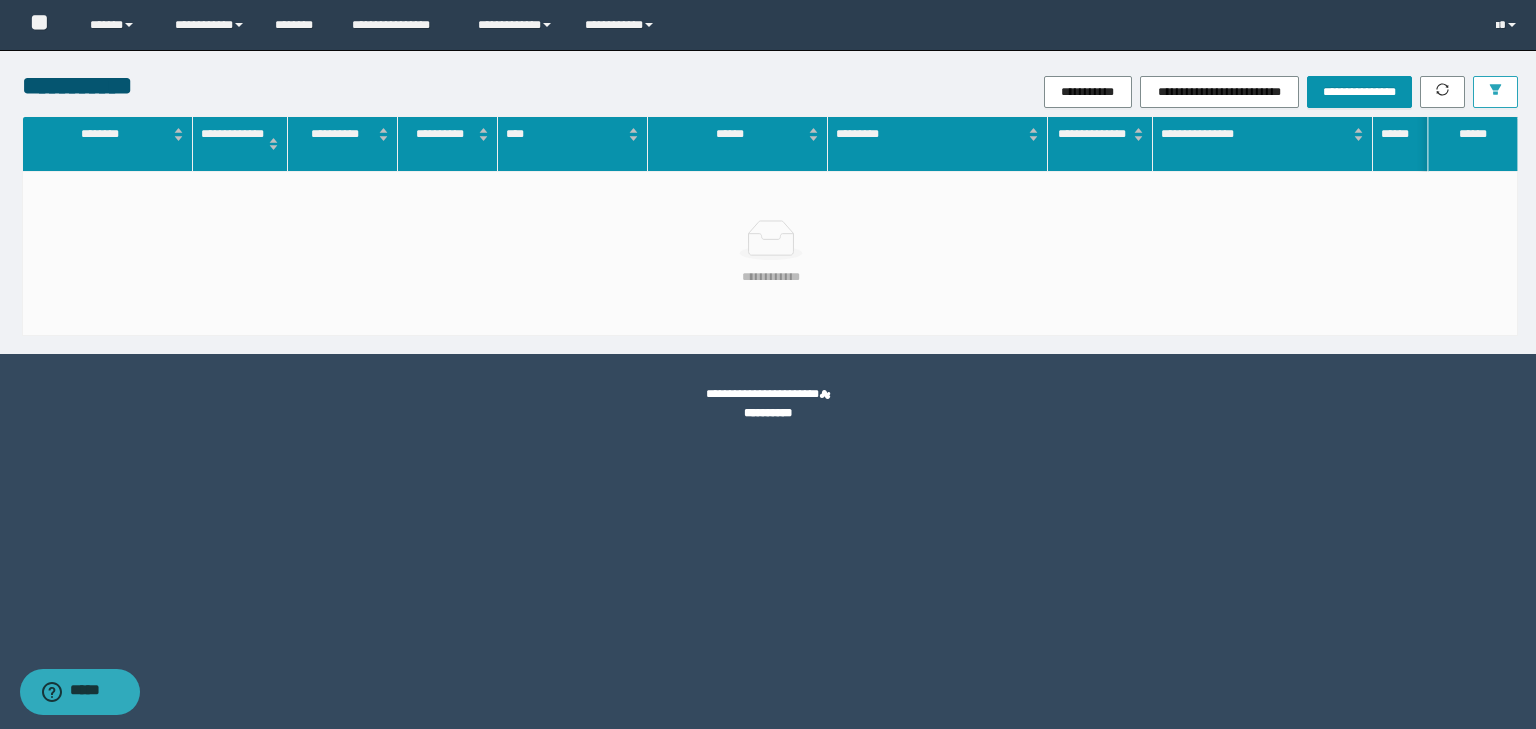 click at bounding box center [1495, 92] 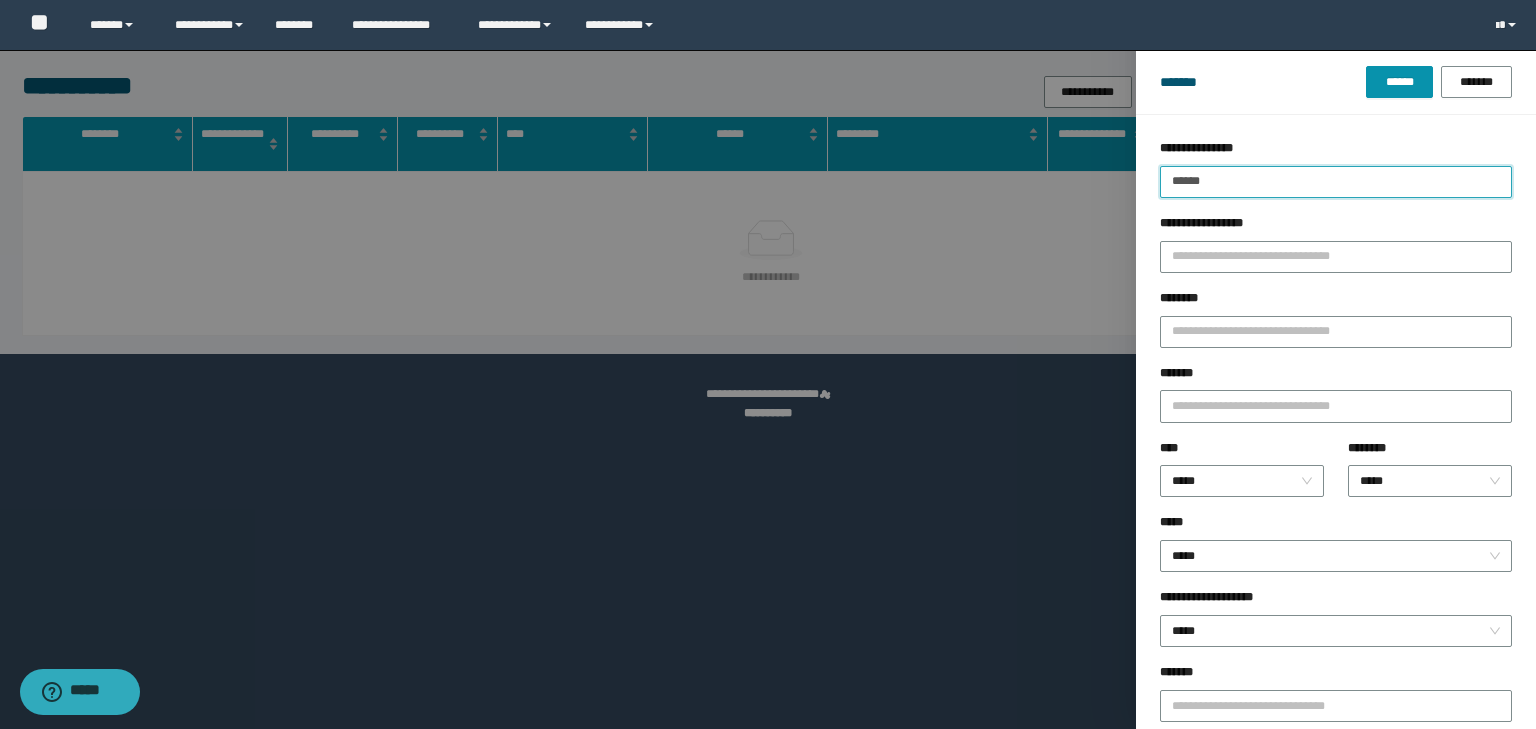 click on "******" at bounding box center [1336, 182] 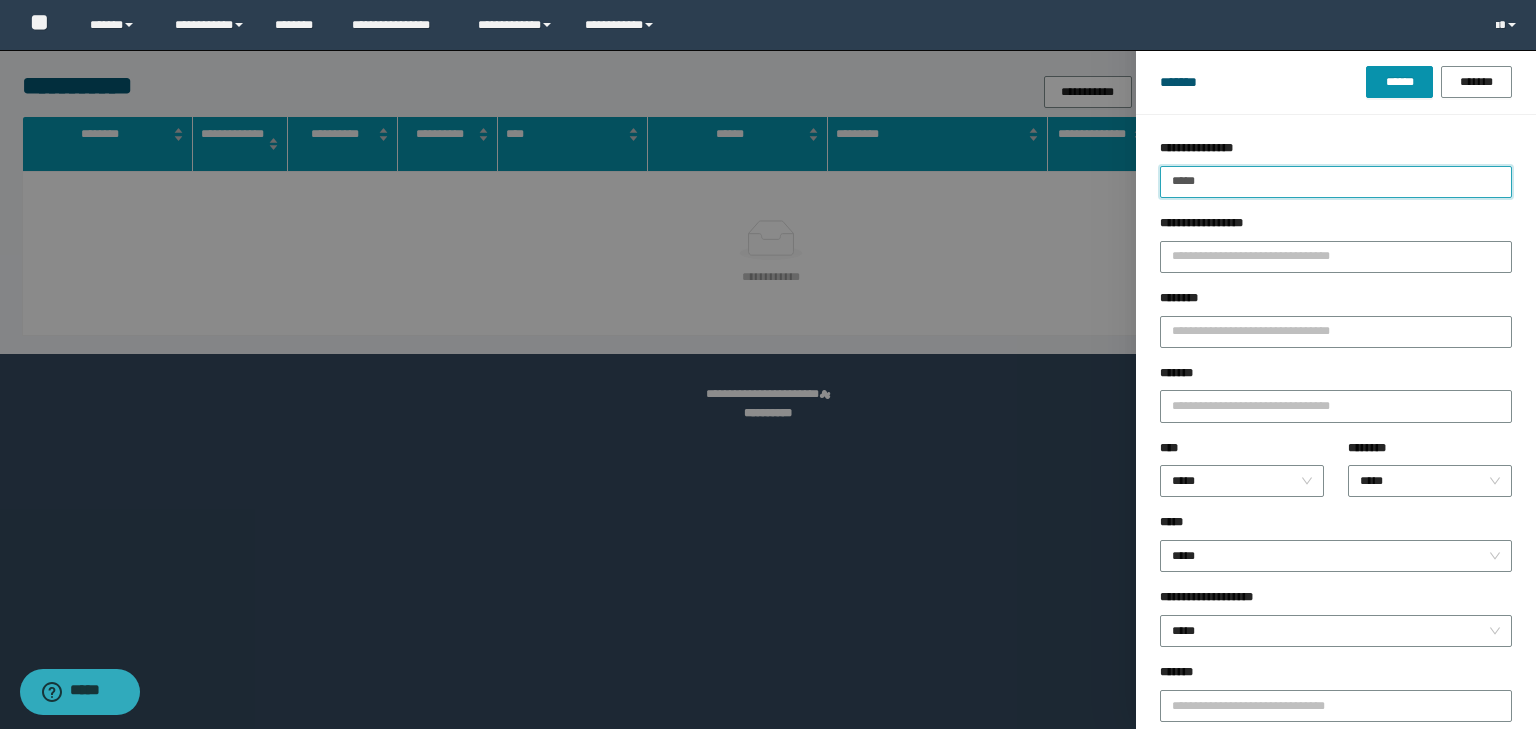 type on "*****" 